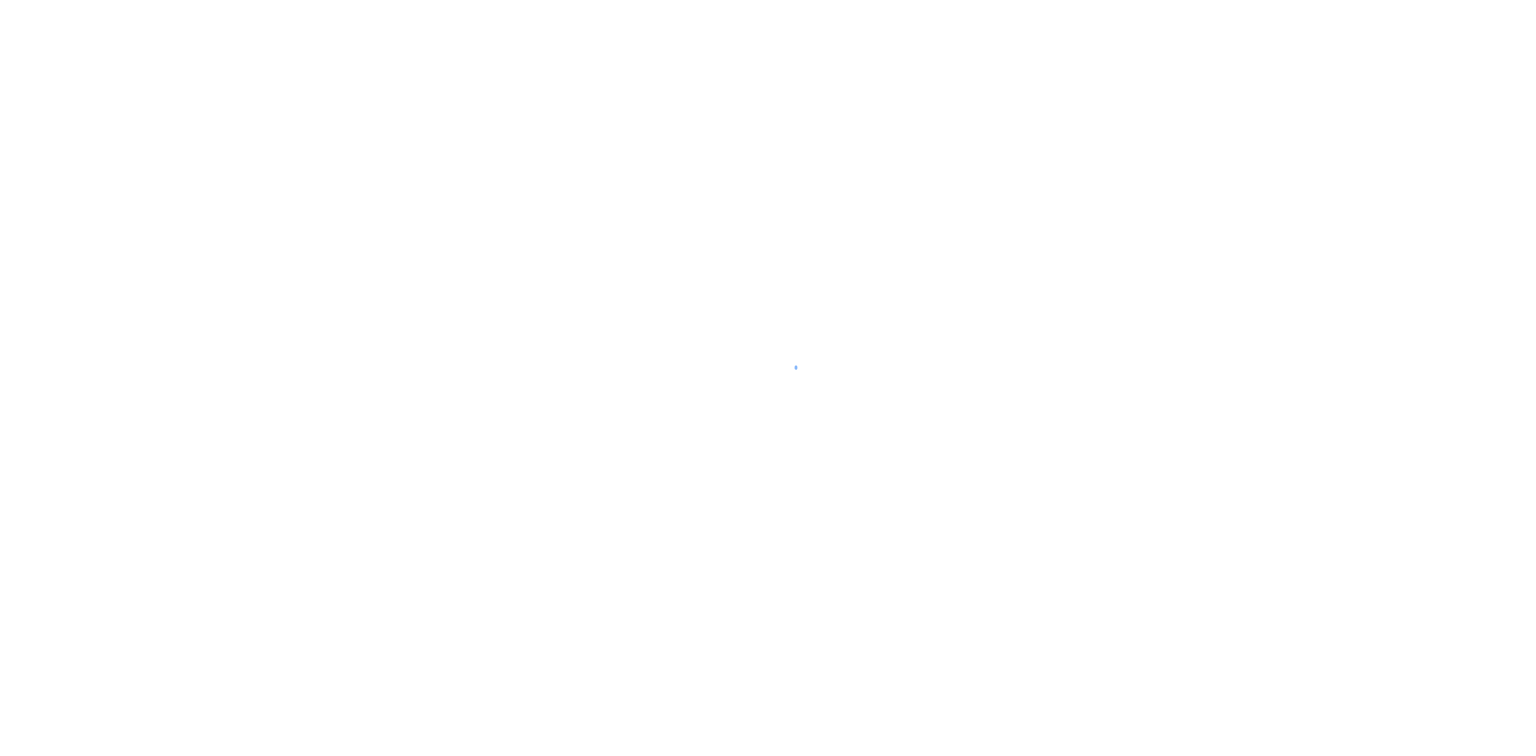 scroll, scrollTop: 0, scrollLeft: 0, axis: both 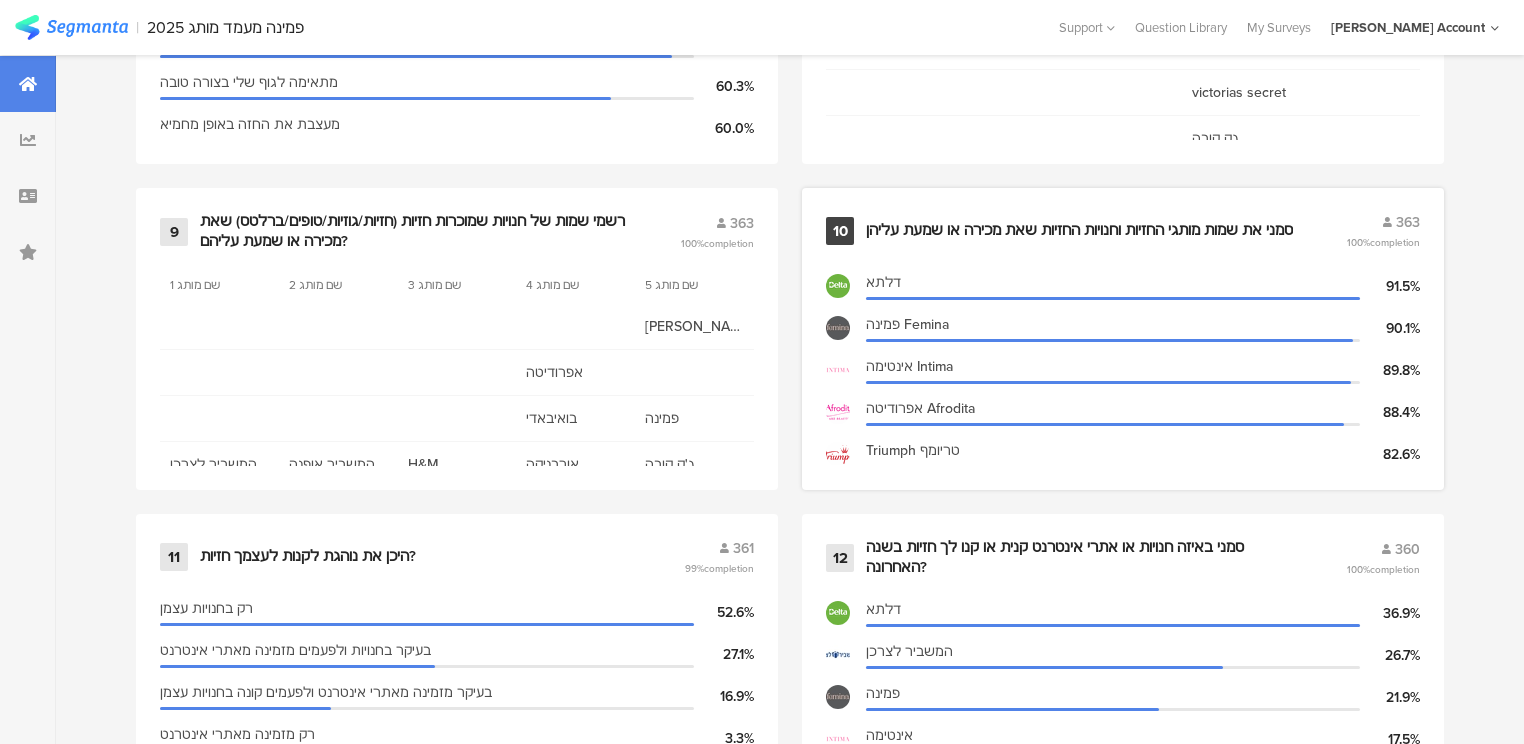click on "סמני את שמות מותגי החזיות וחנויות החזיות שאת מכירה או שמעת עליהן" at bounding box center (1079, 231) 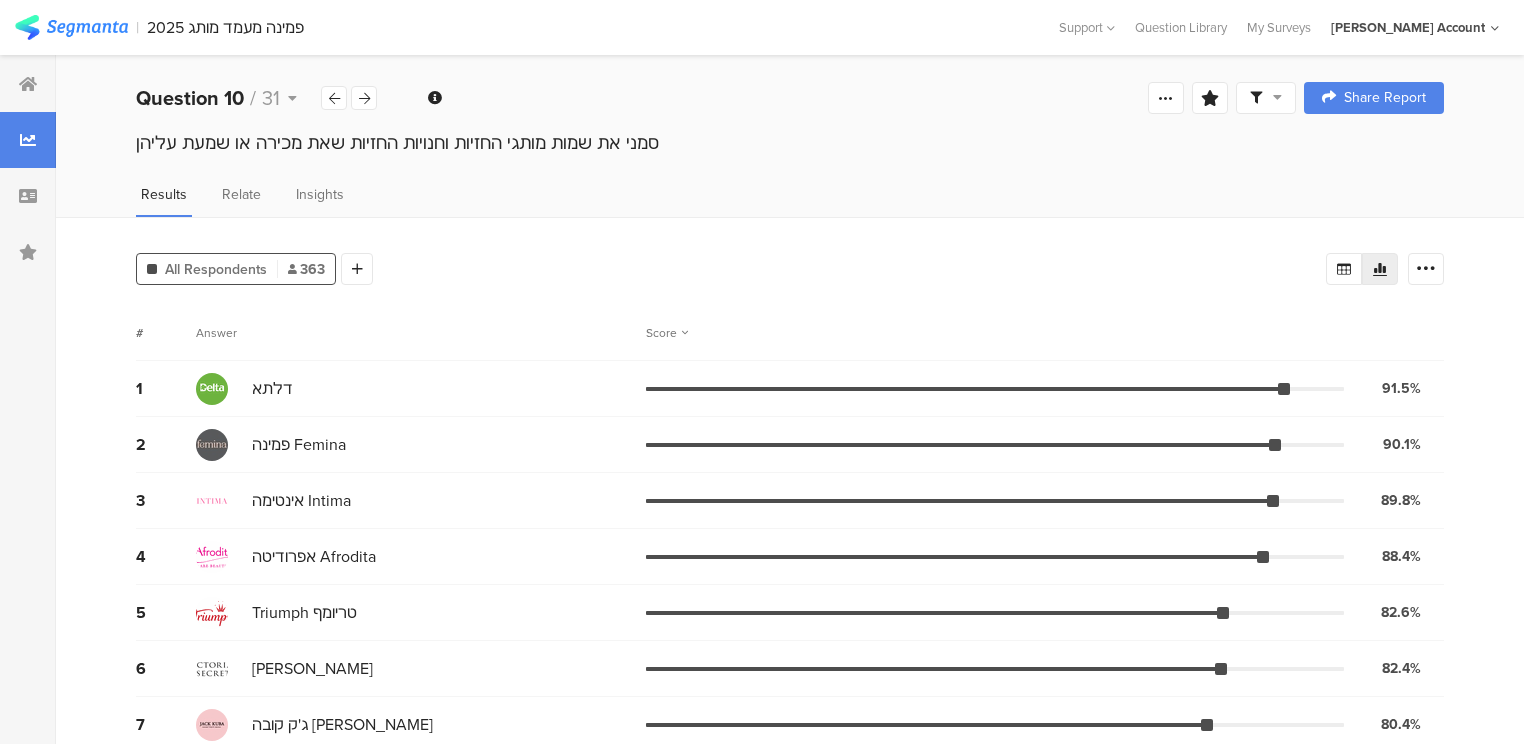 scroll, scrollTop: 0, scrollLeft: 0, axis: both 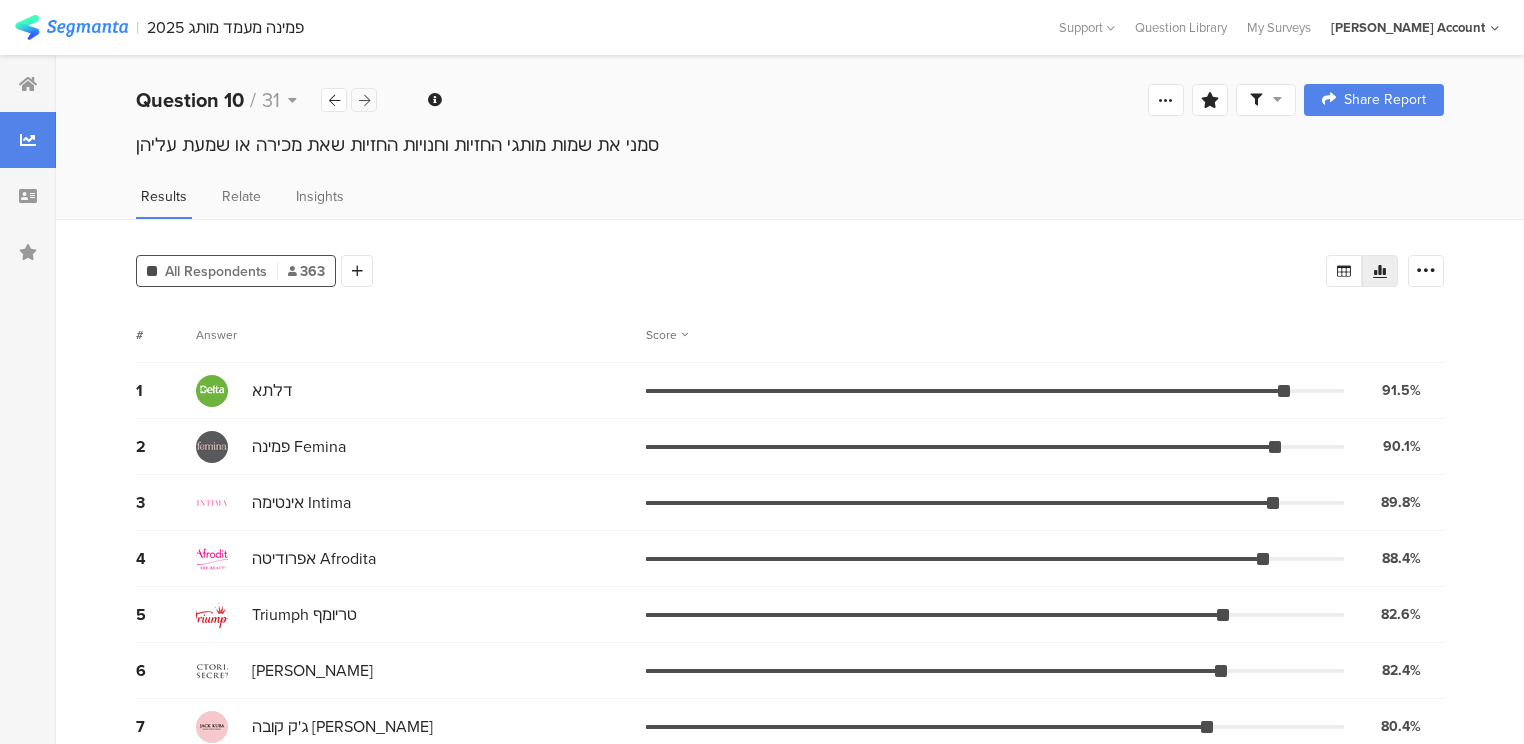 click at bounding box center (364, 100) 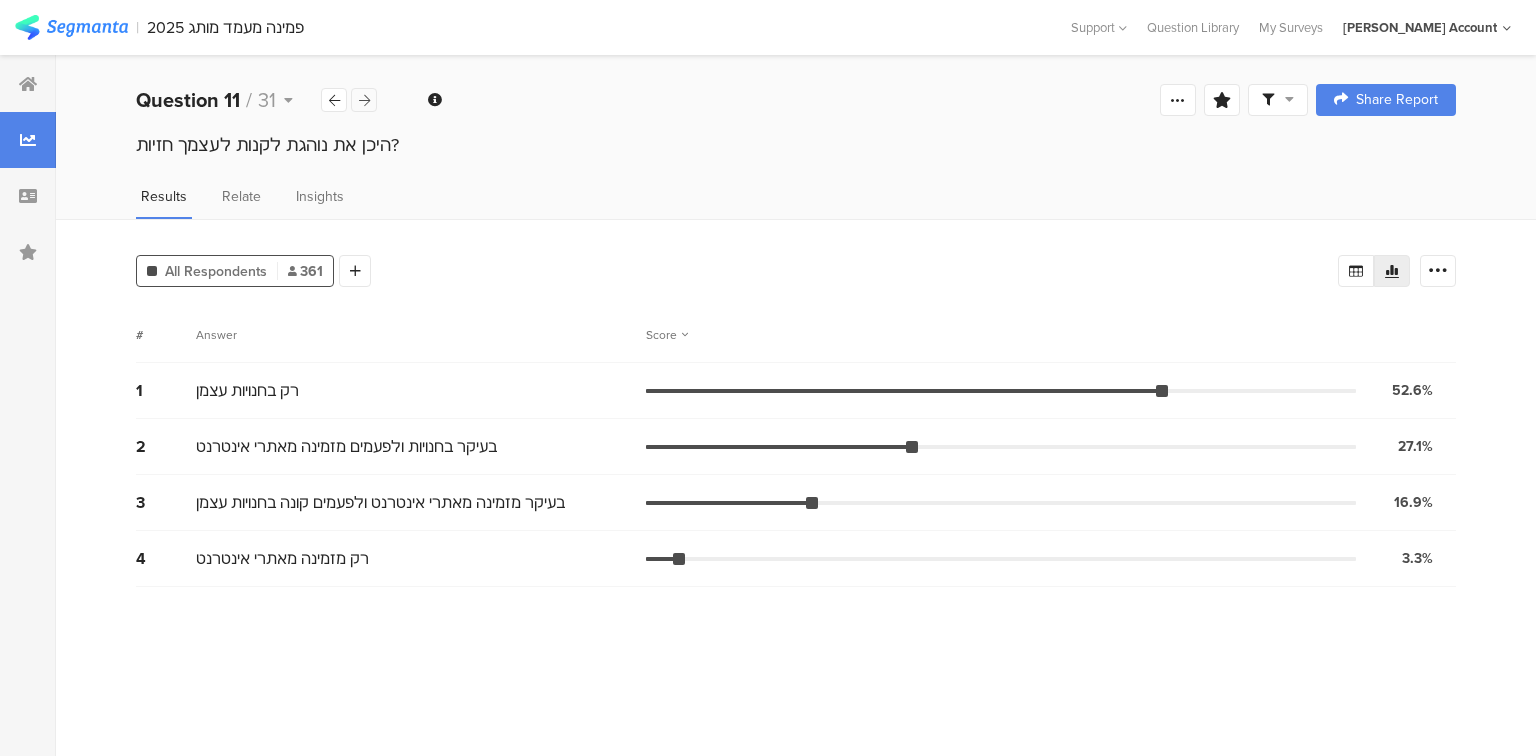 click at bounding box center (364, 100) 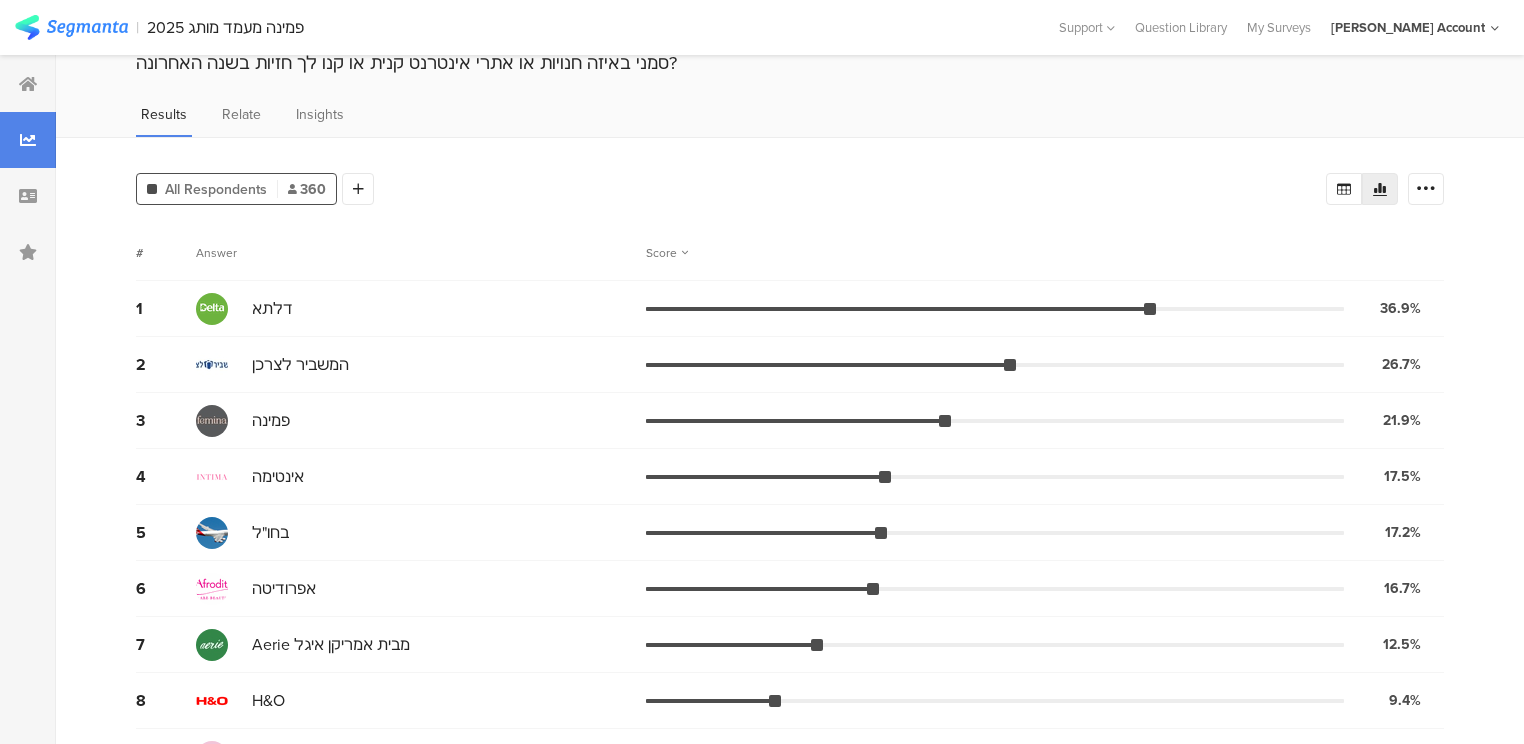 scroll, scrollTop: 0, scrollLeft: 0, axis: both 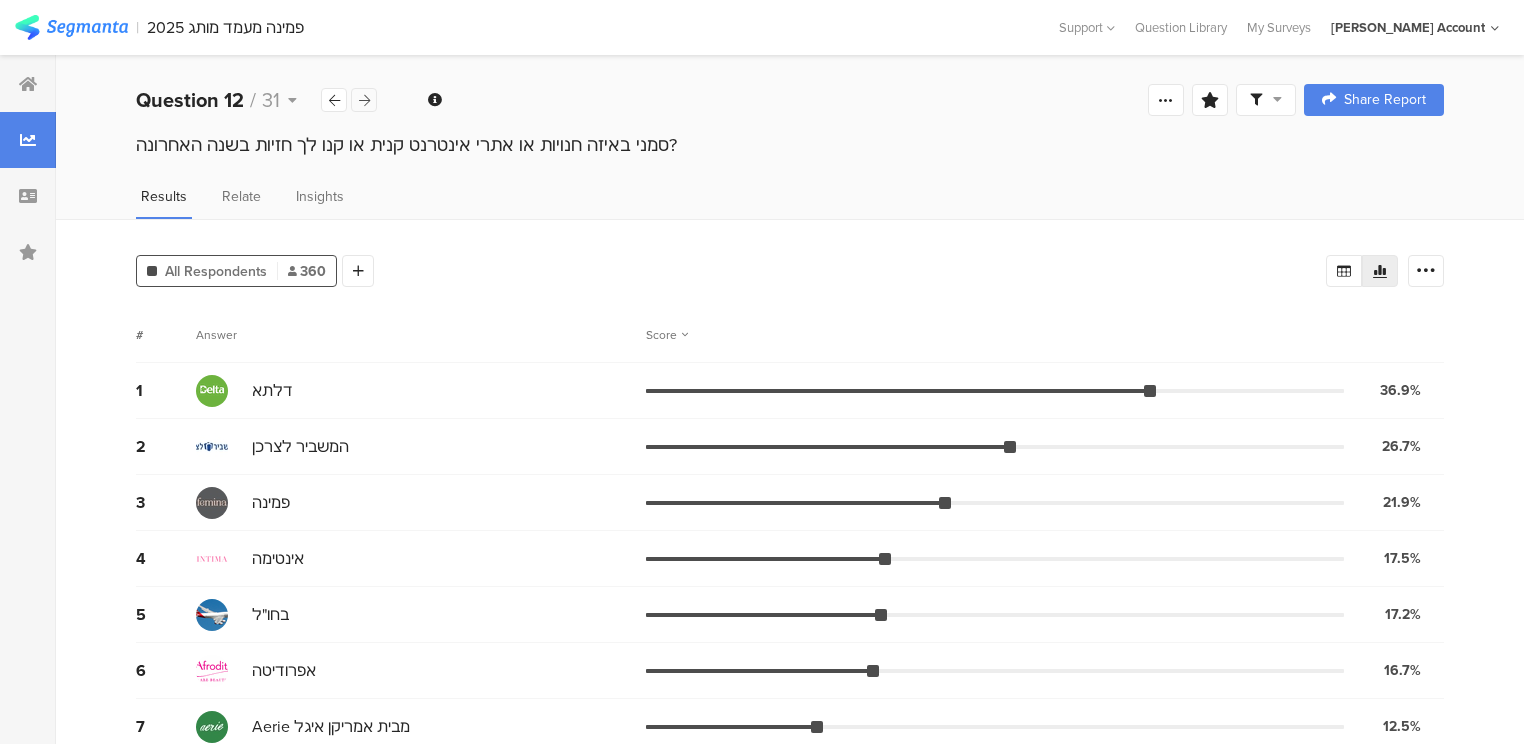 click at bounding box center [364, 100] 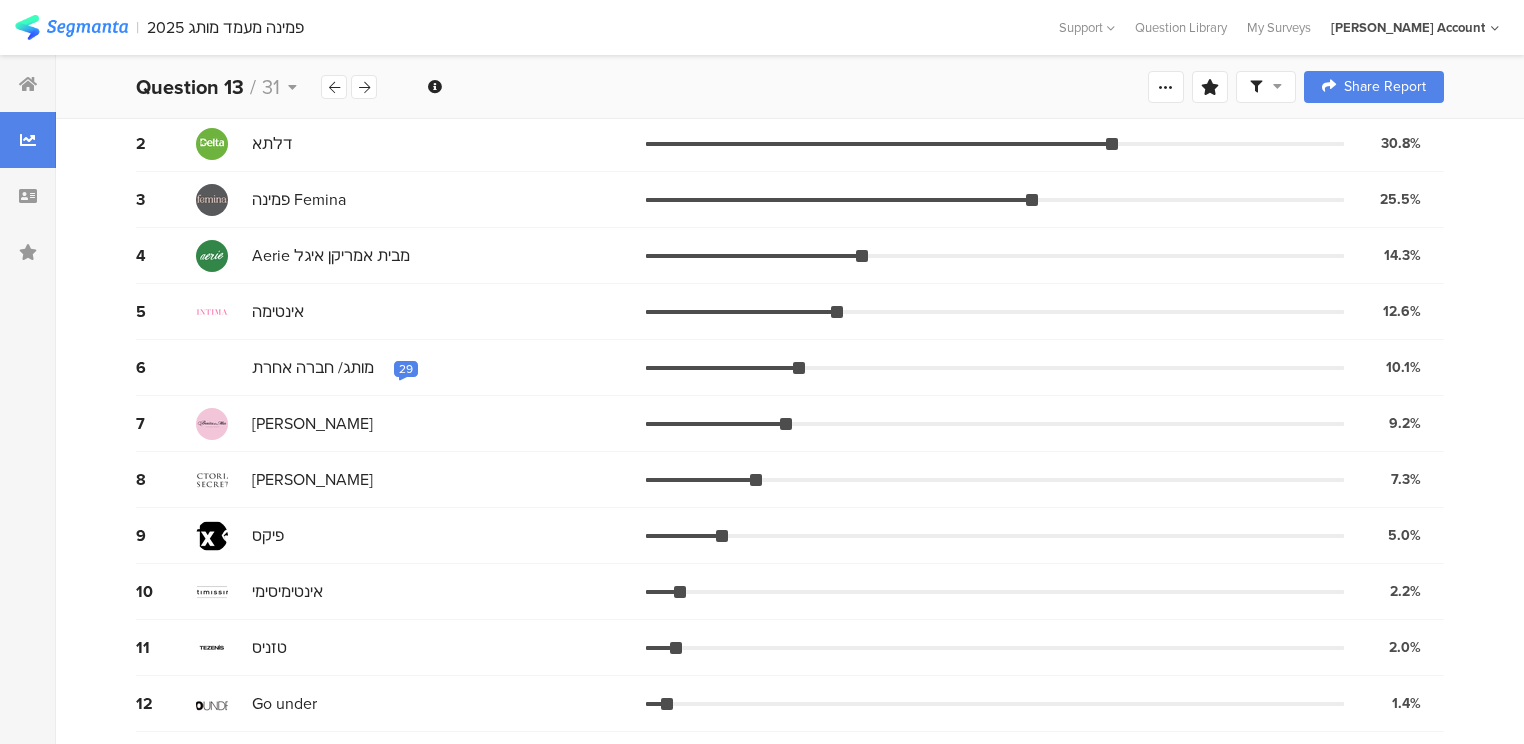 scroll, scrollTop: 0, scrollLeft: 0, axis: both 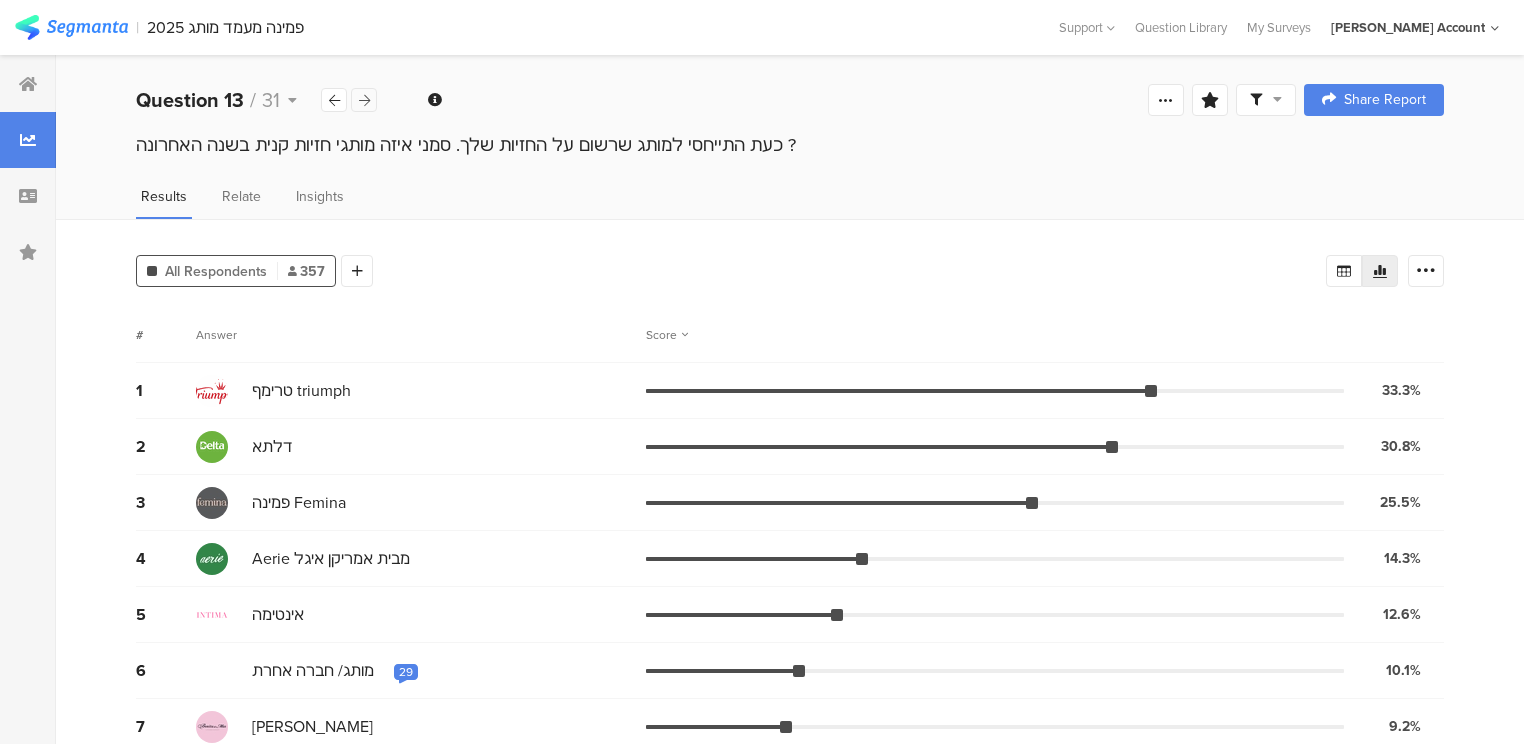 click at bounding box center [364, 100] 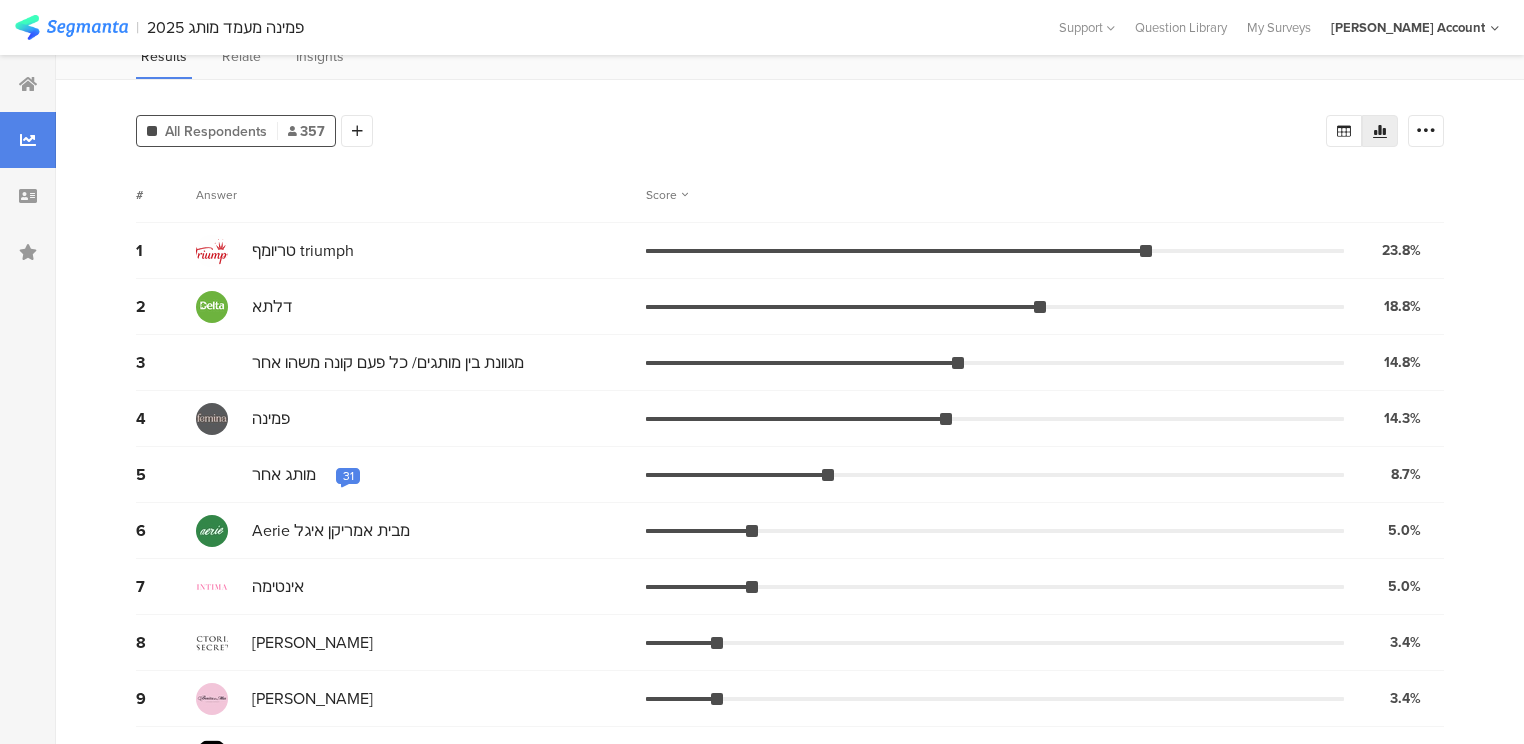 scroll, scrollTop: 0, scrollLeft: 0, axis: both 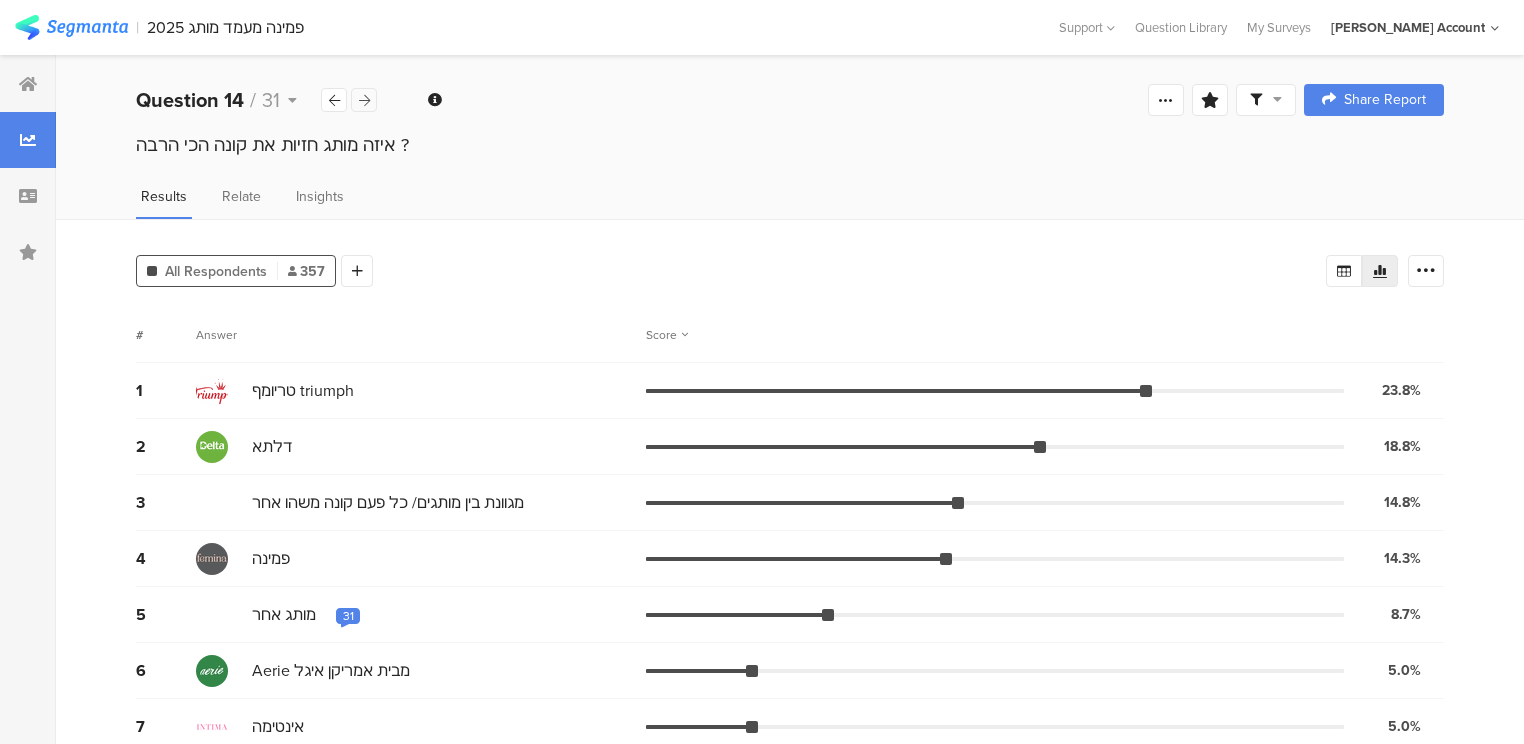 click at bounding box center (364, 100) 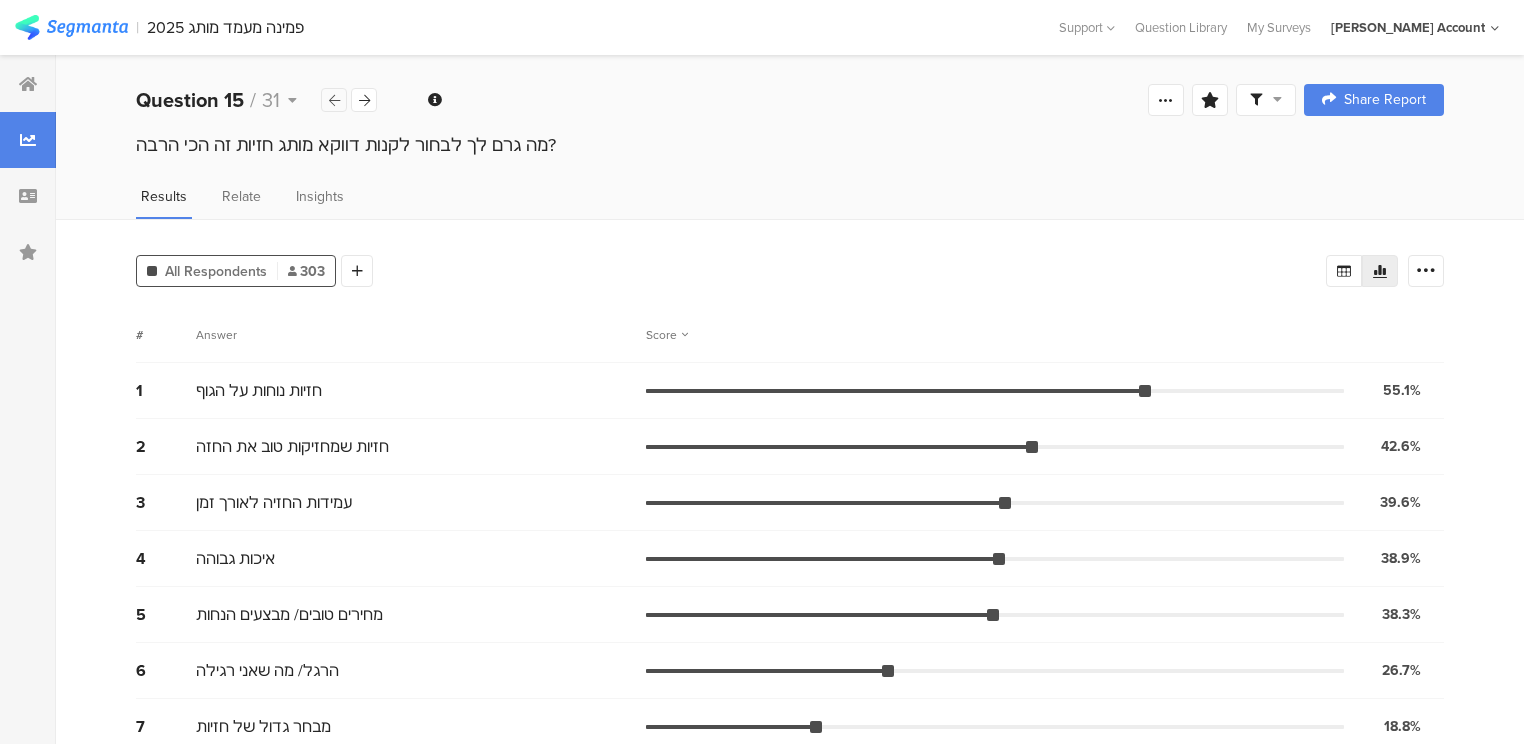 click at bounding box center [334, 100] 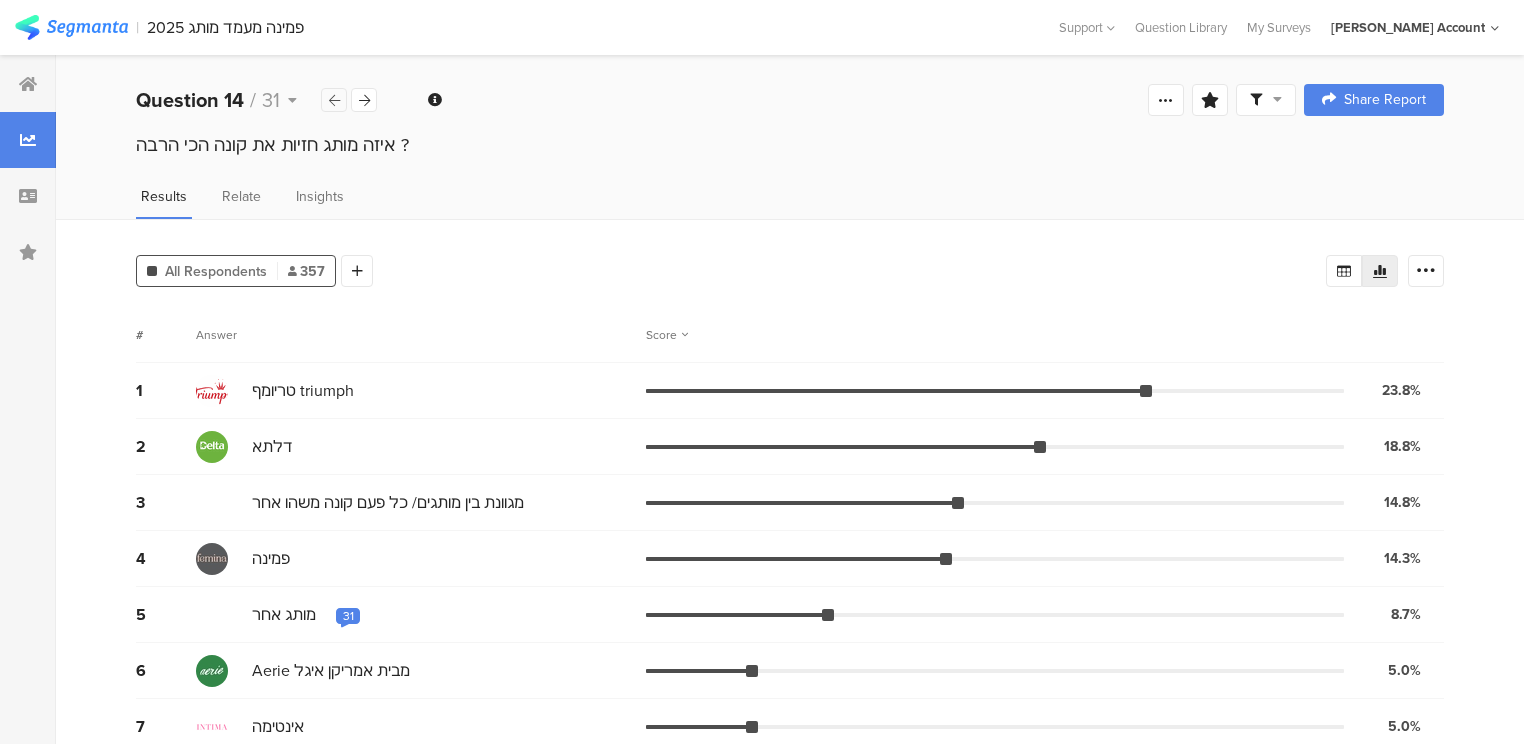 click at bounding box center (334, 100) 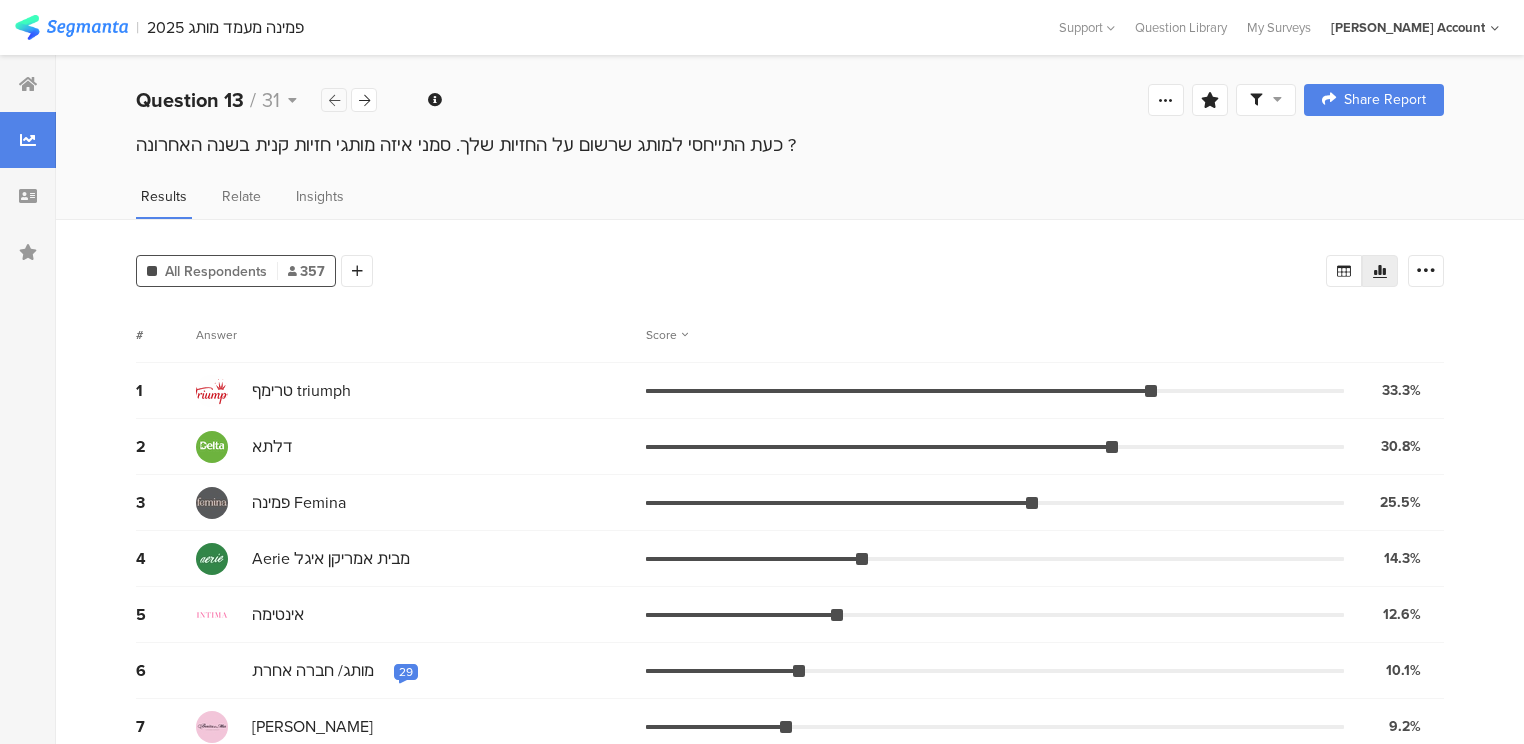 click at bounding box center (334, 100) 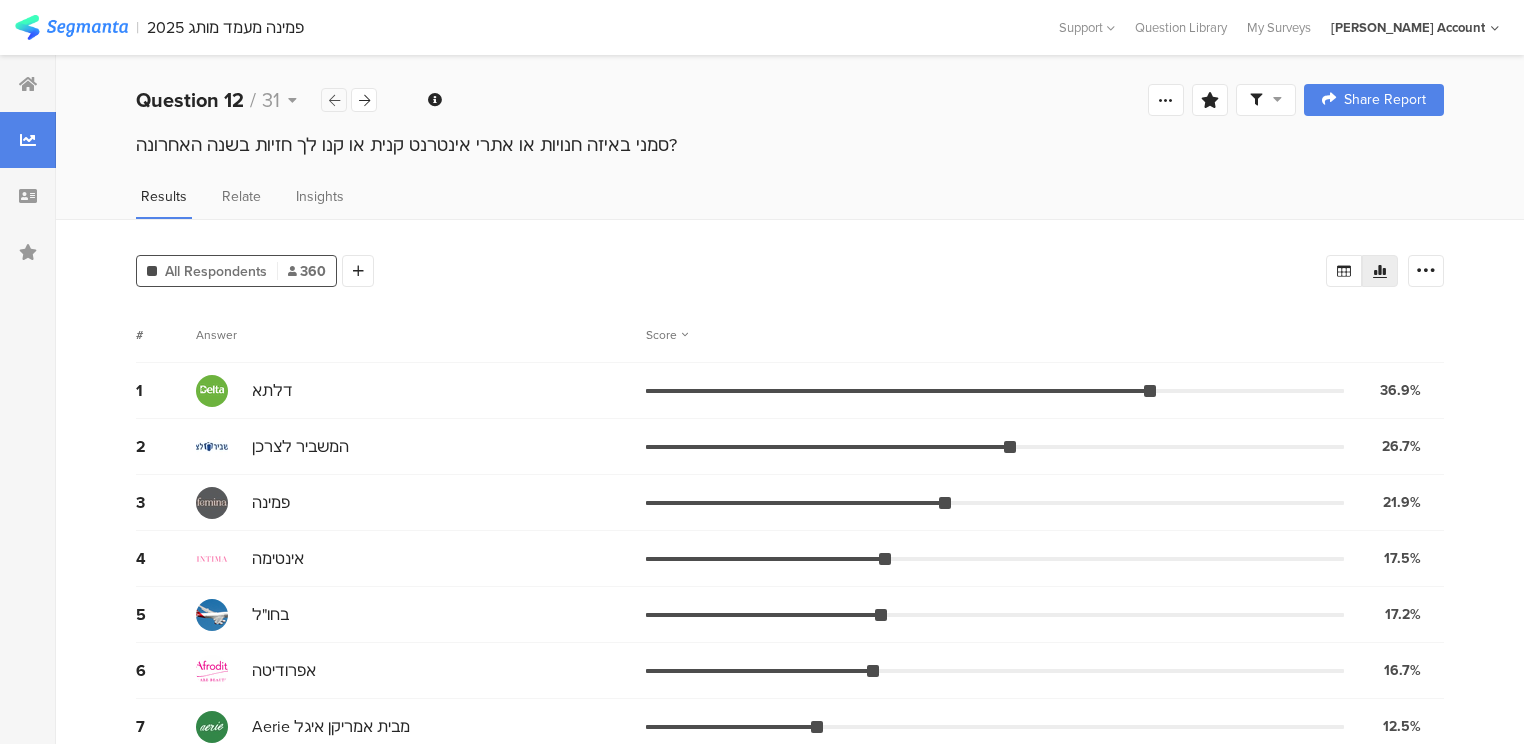 click at bounding box center (334, 100) 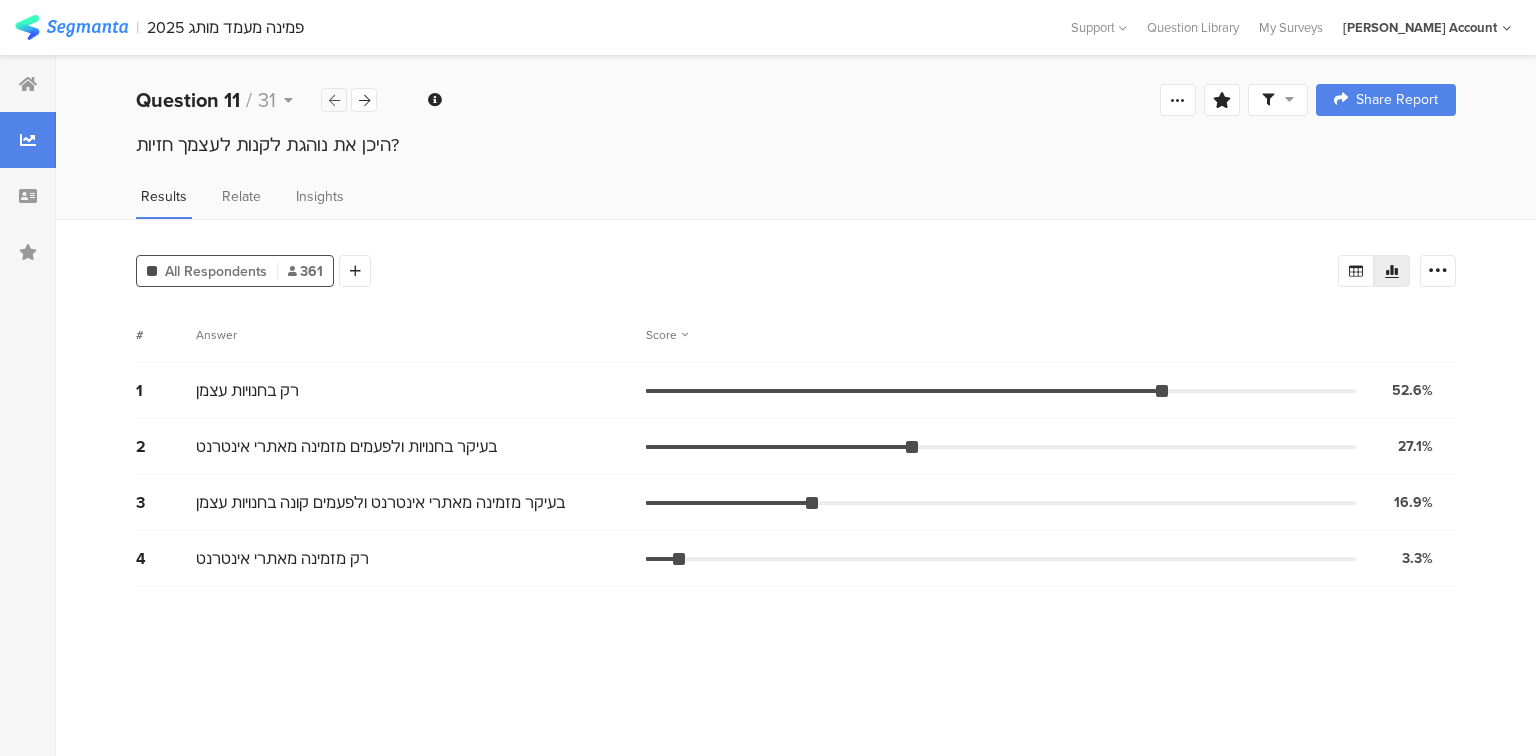 click at bounding box center [334, 100] 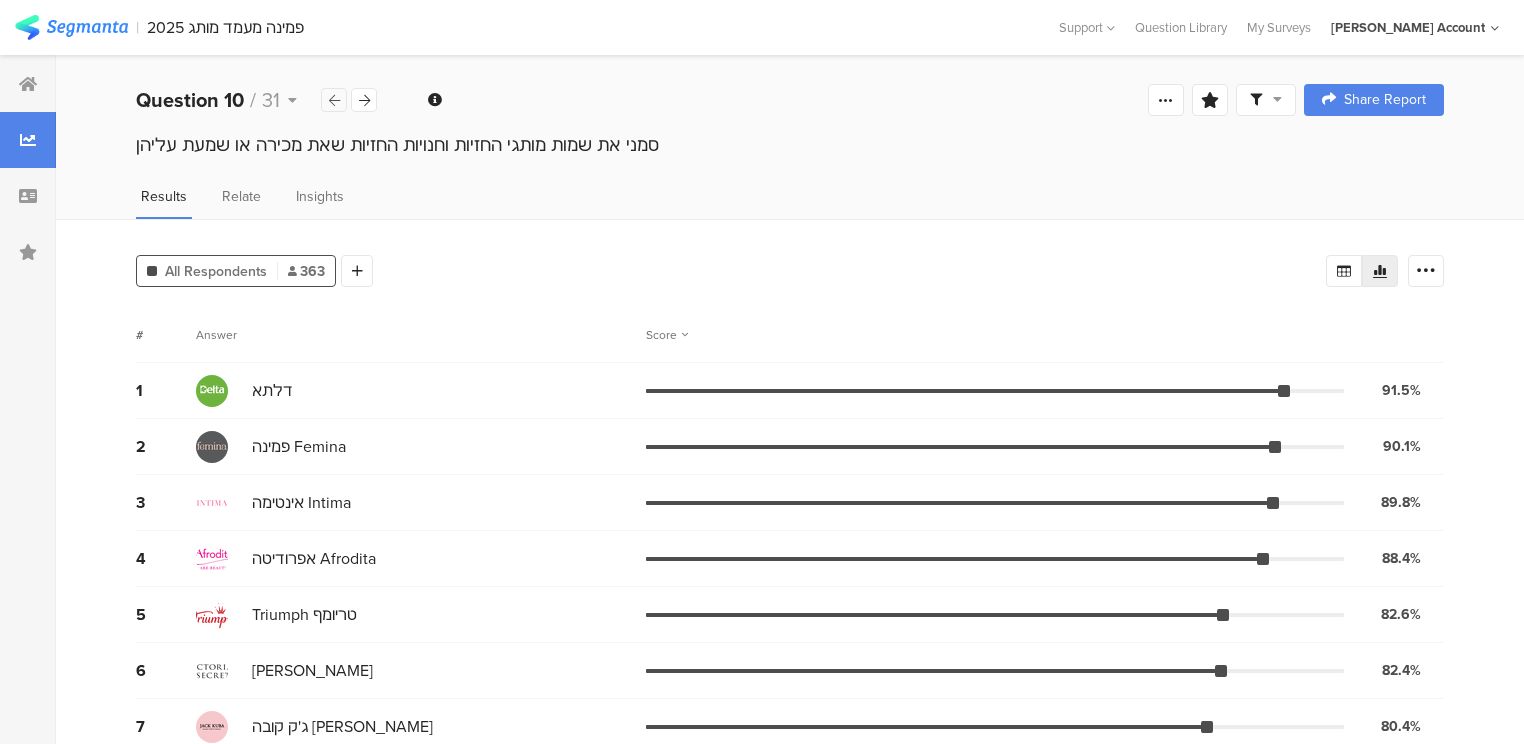 click at bounding box center [334, 100] 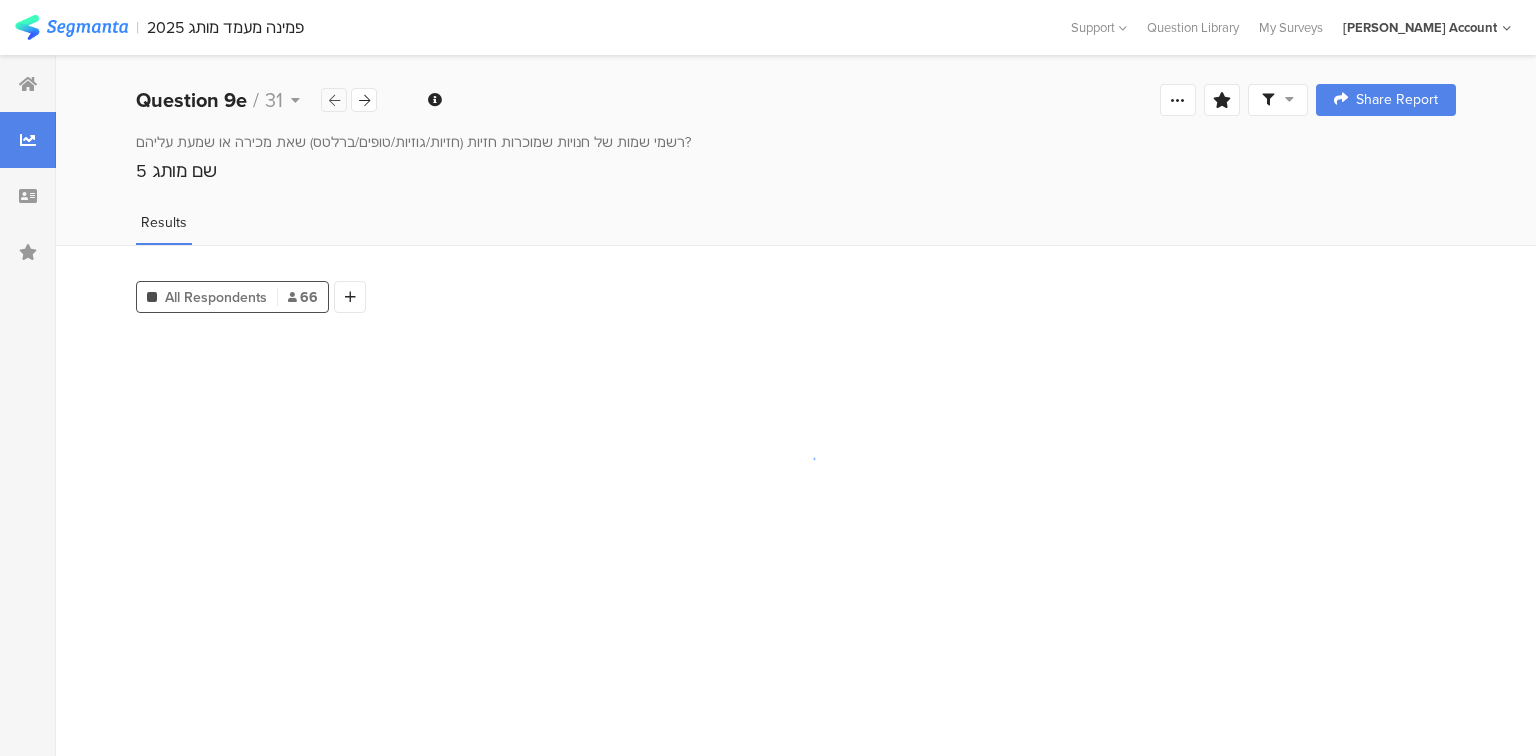 click at bounding box center [334, 100] 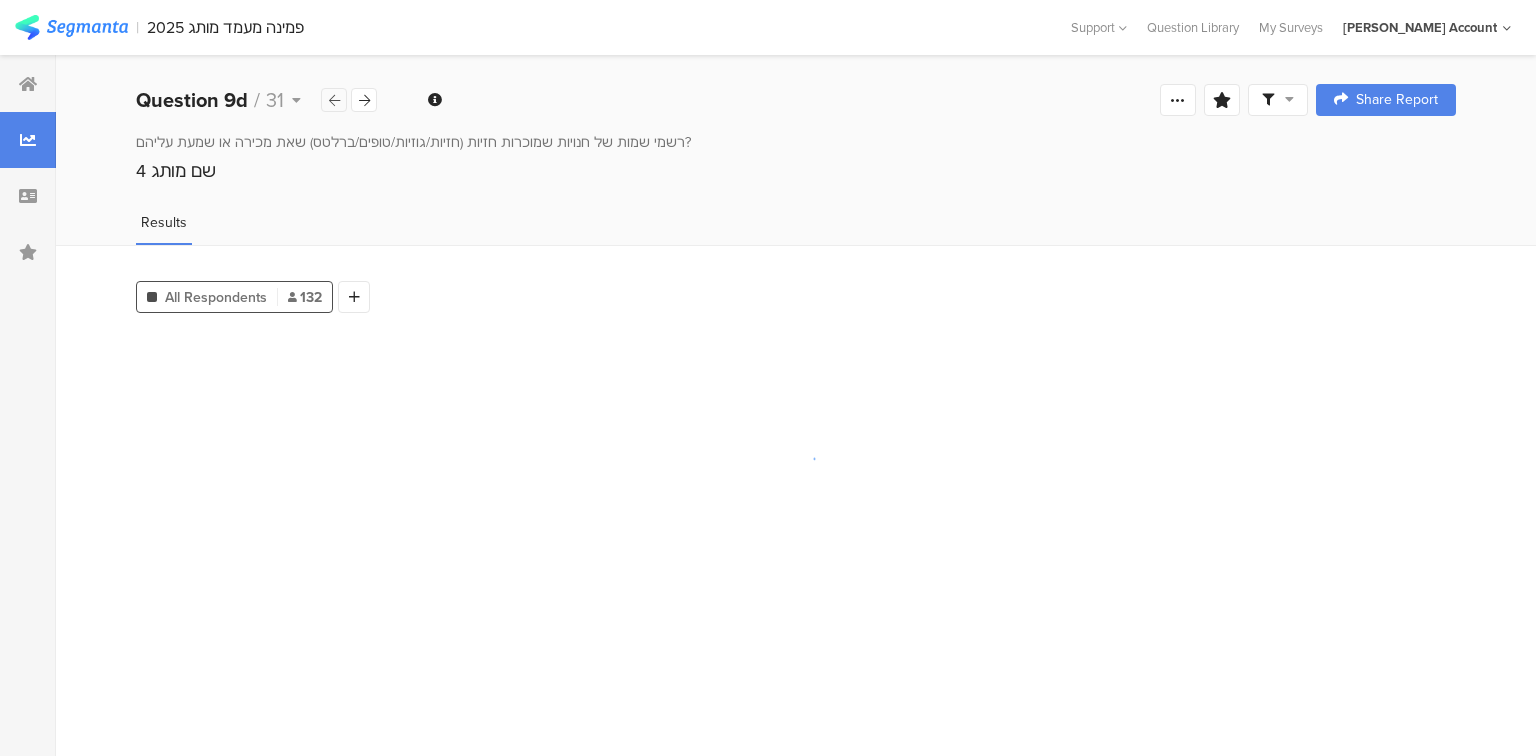 click at bounding box center [334, 100] 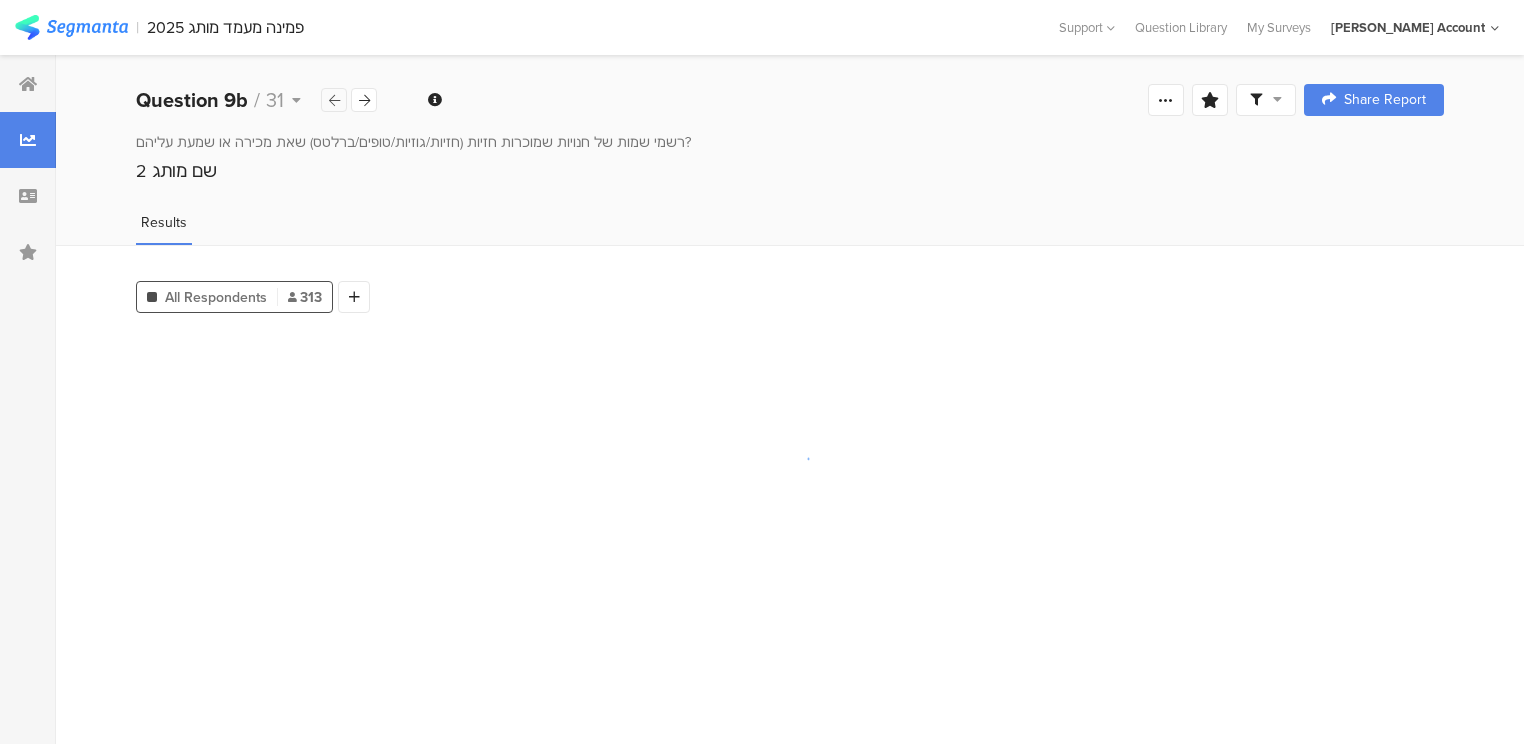 click at bounding box center (334, 100) 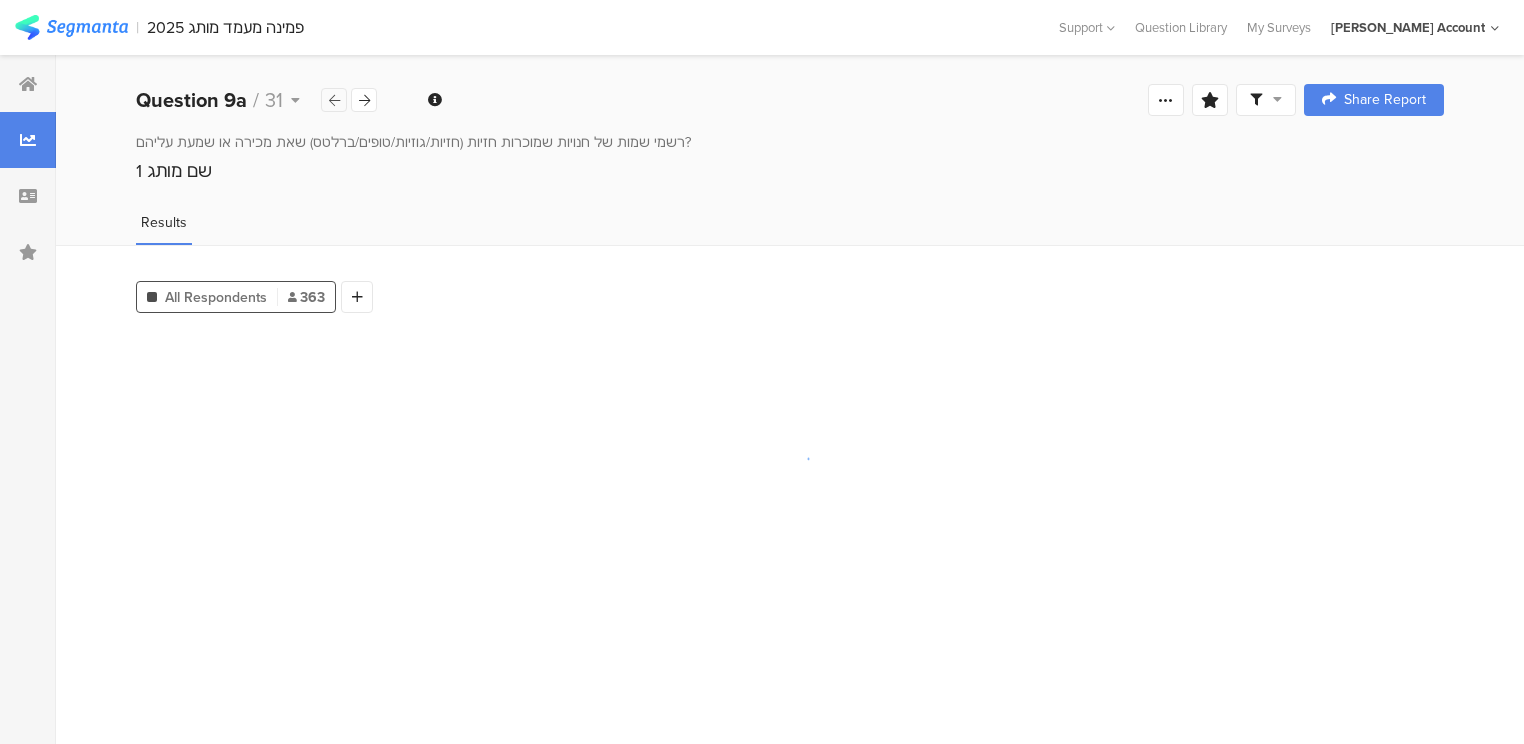 click at bounding box center [334, 100] 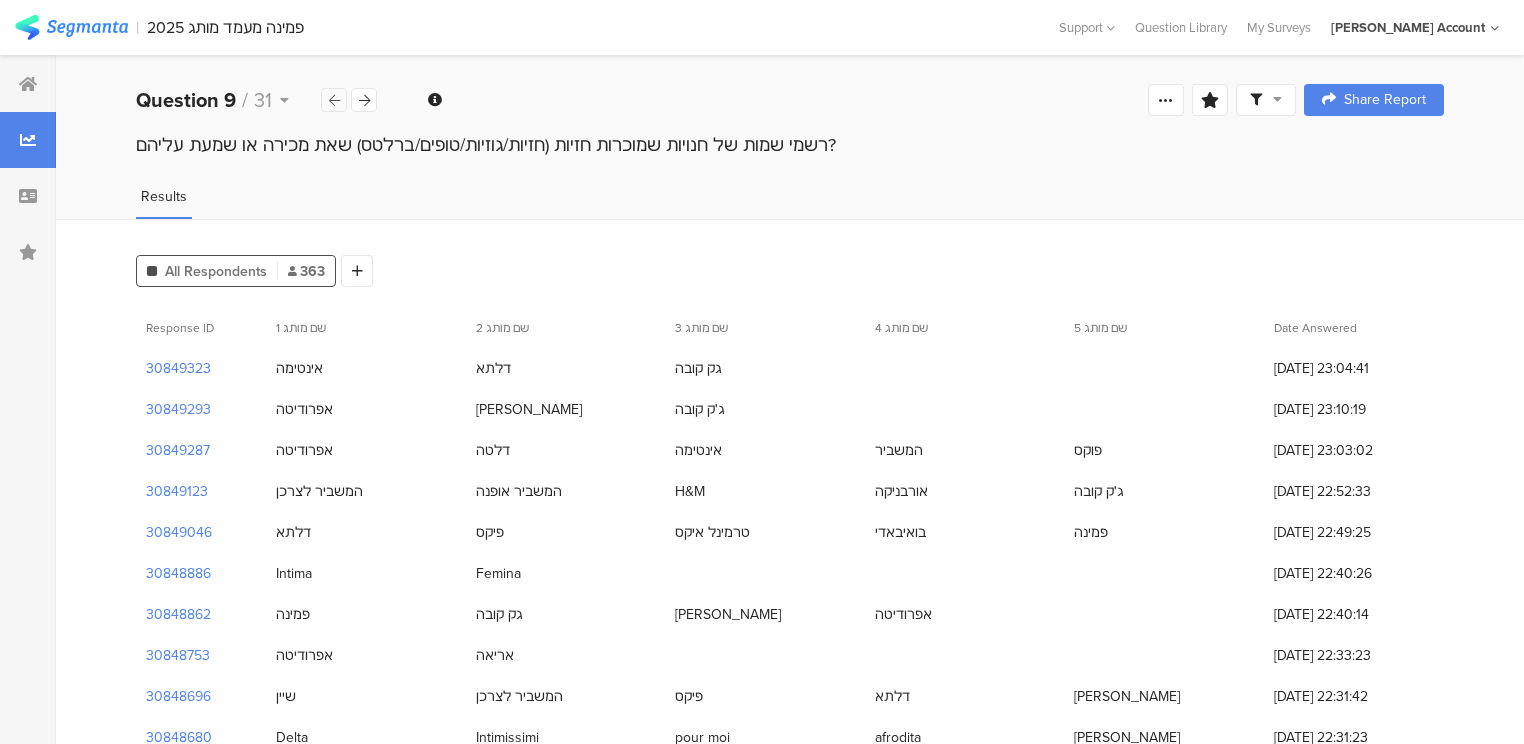 click at bounding box center (334, 100) 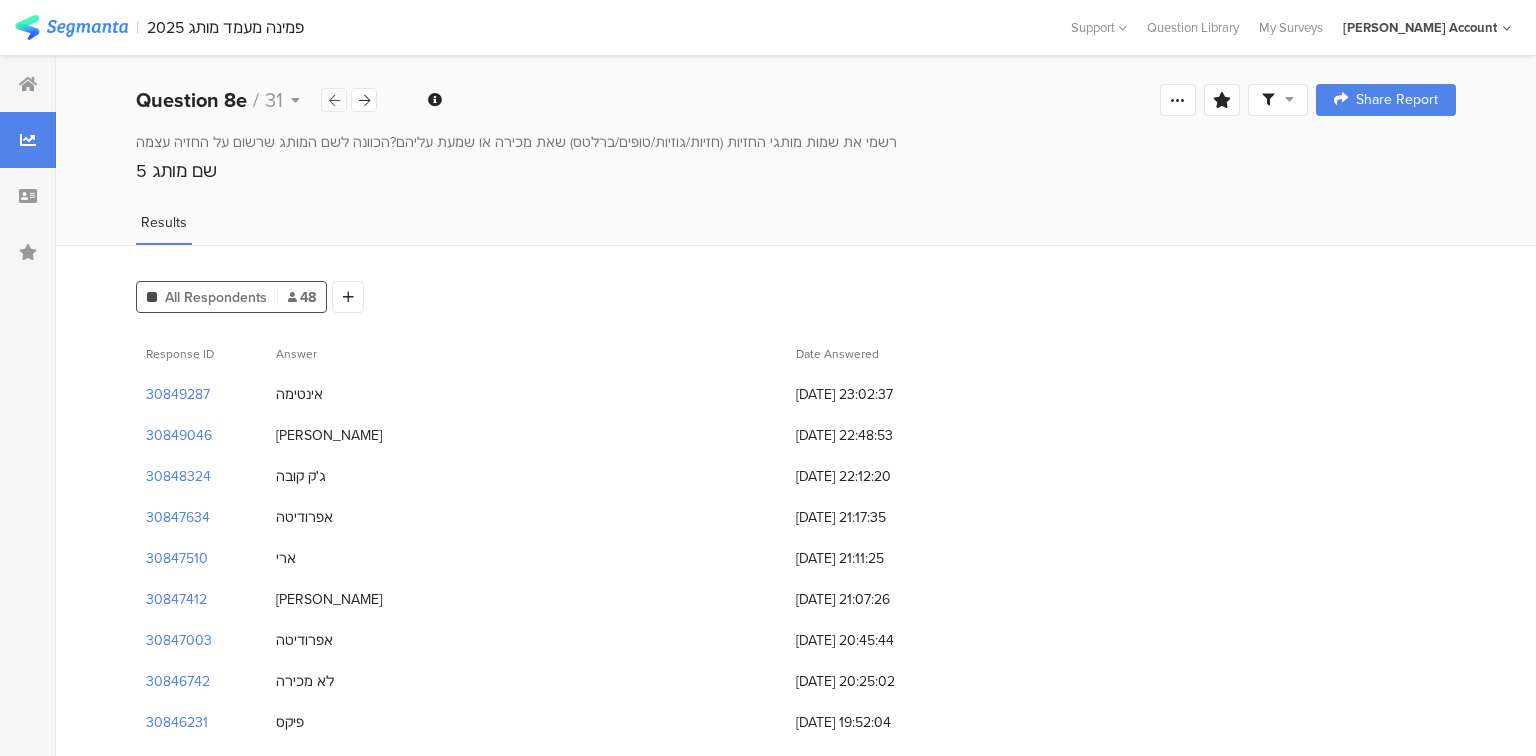 click at bounding box center [334, 100] 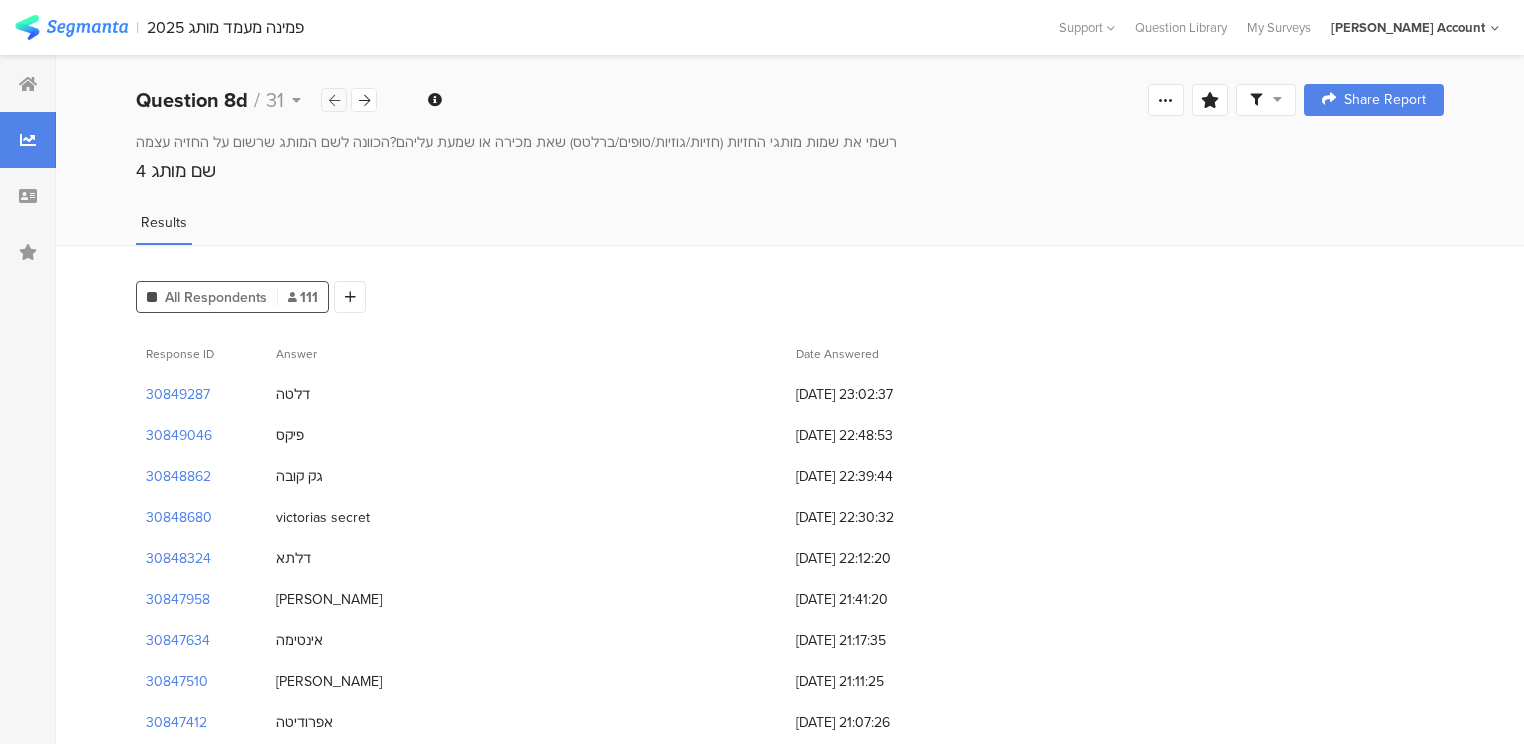 click at bounding box center [334, 100] 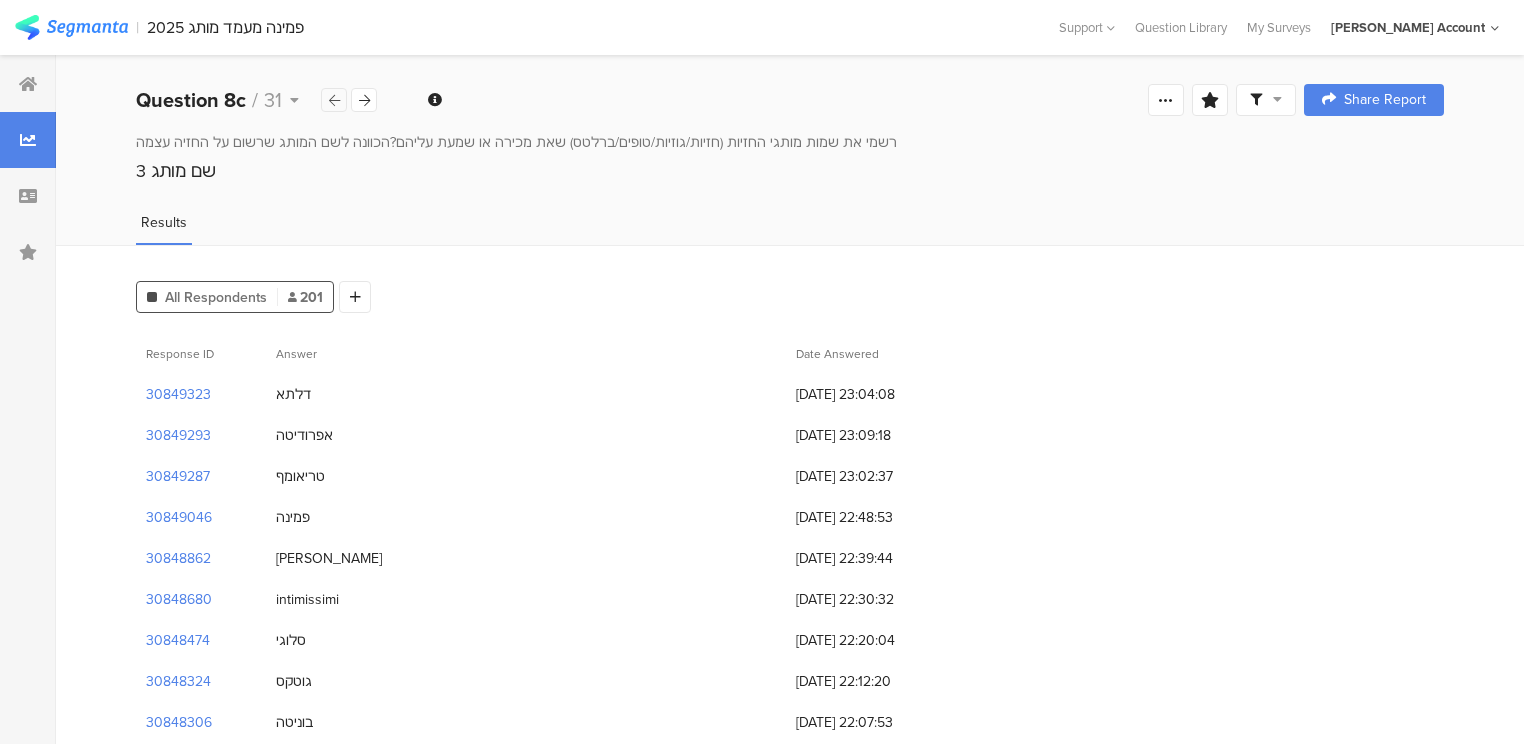 click at bounding box center [334, 100] 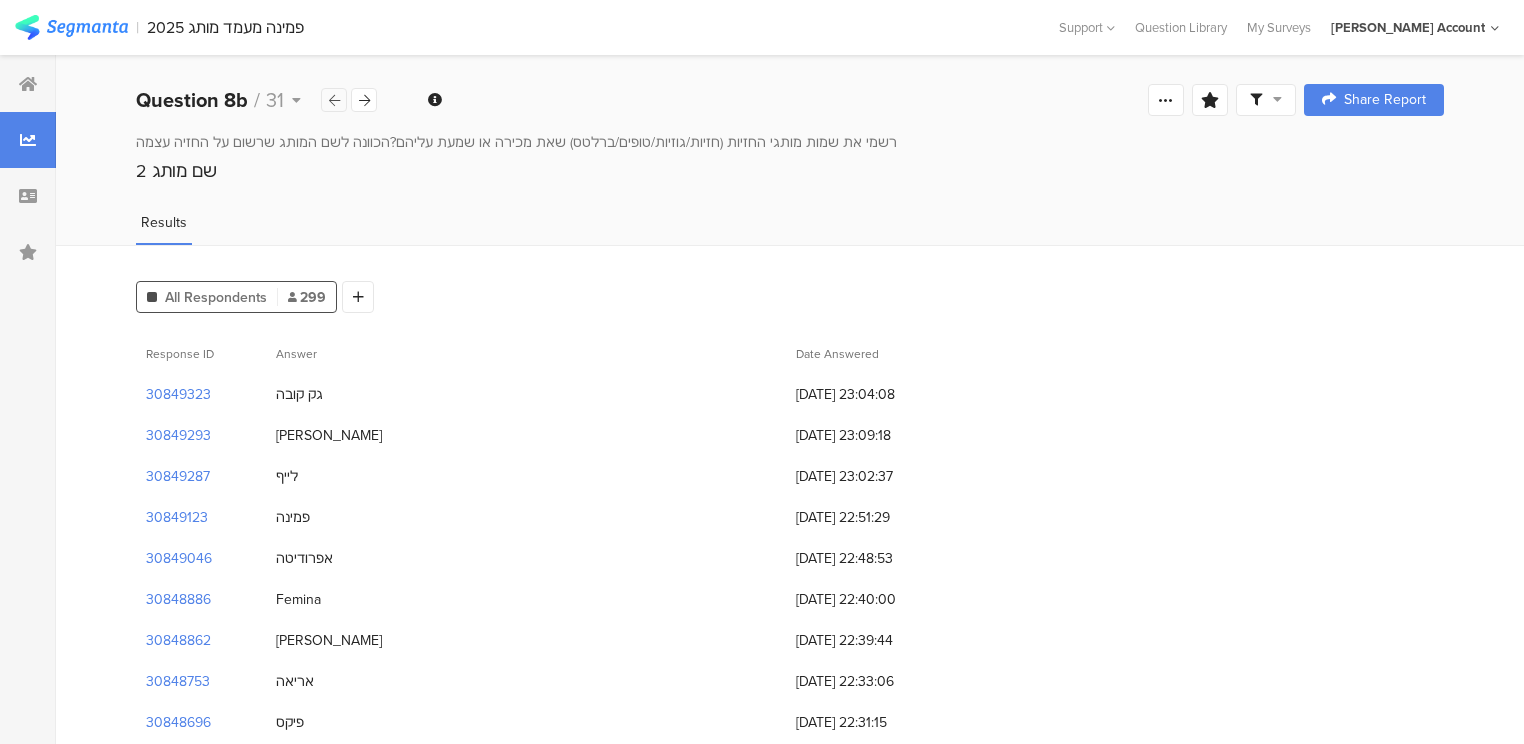 click at bounding box center [334, 100] 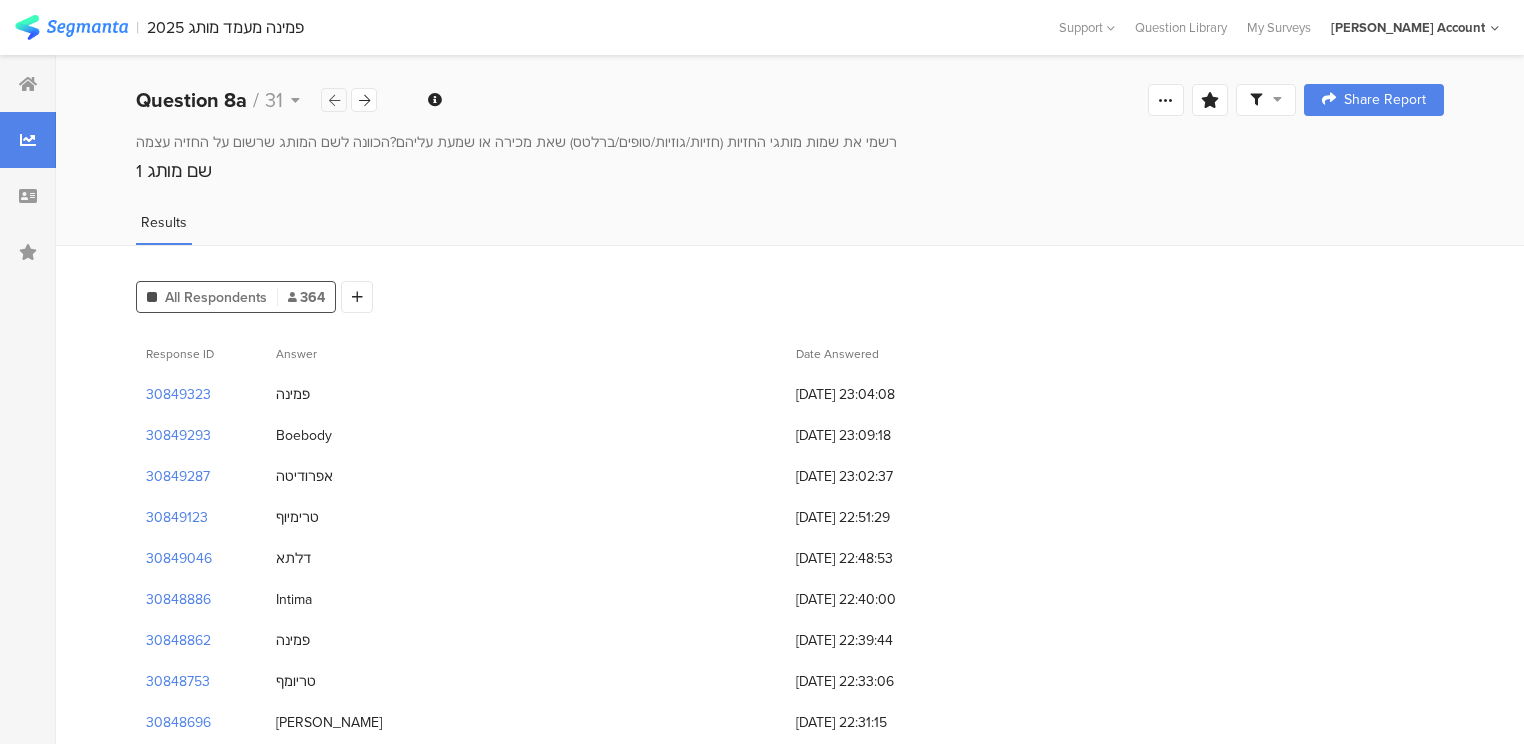click at bounding box center [334, 100] 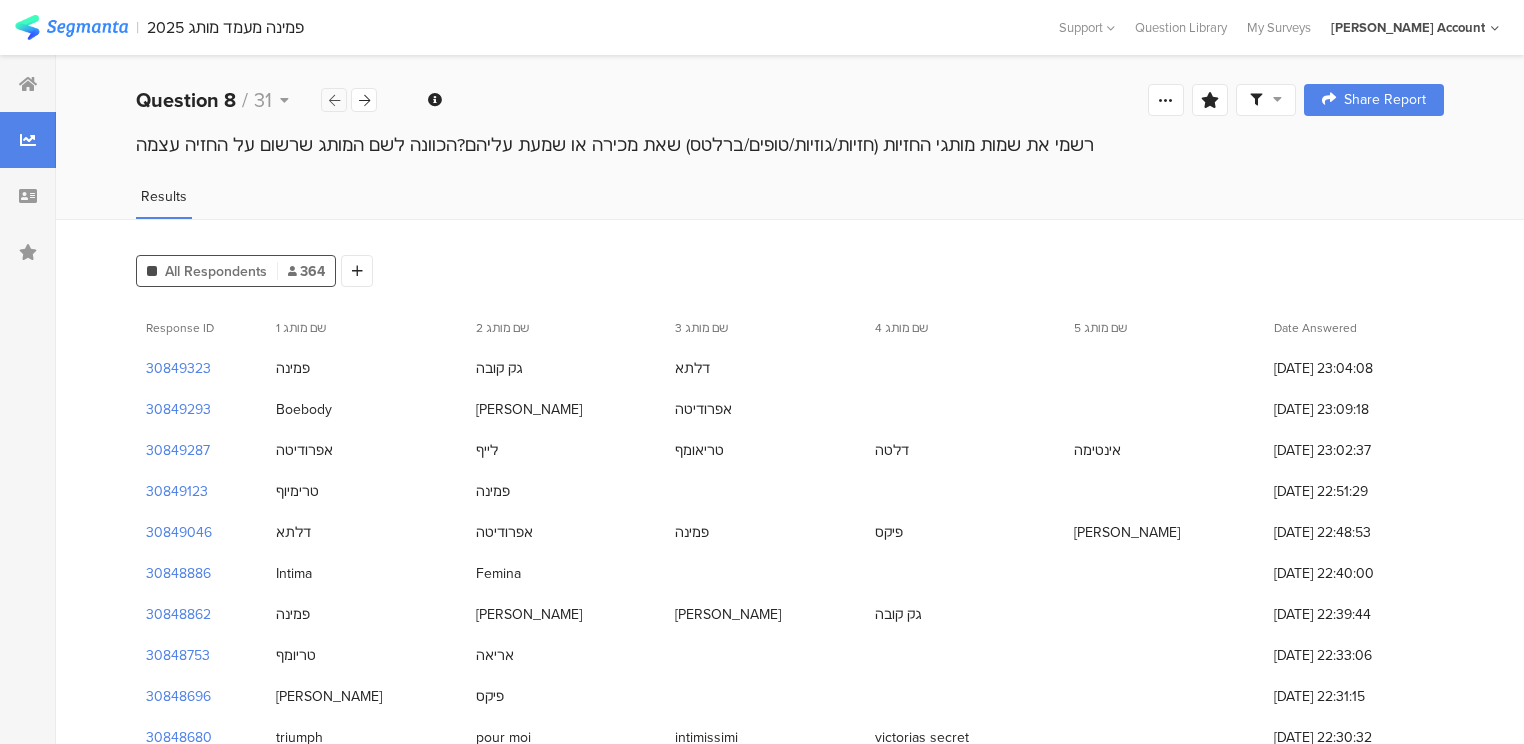 click at bounding box center [334, 100] 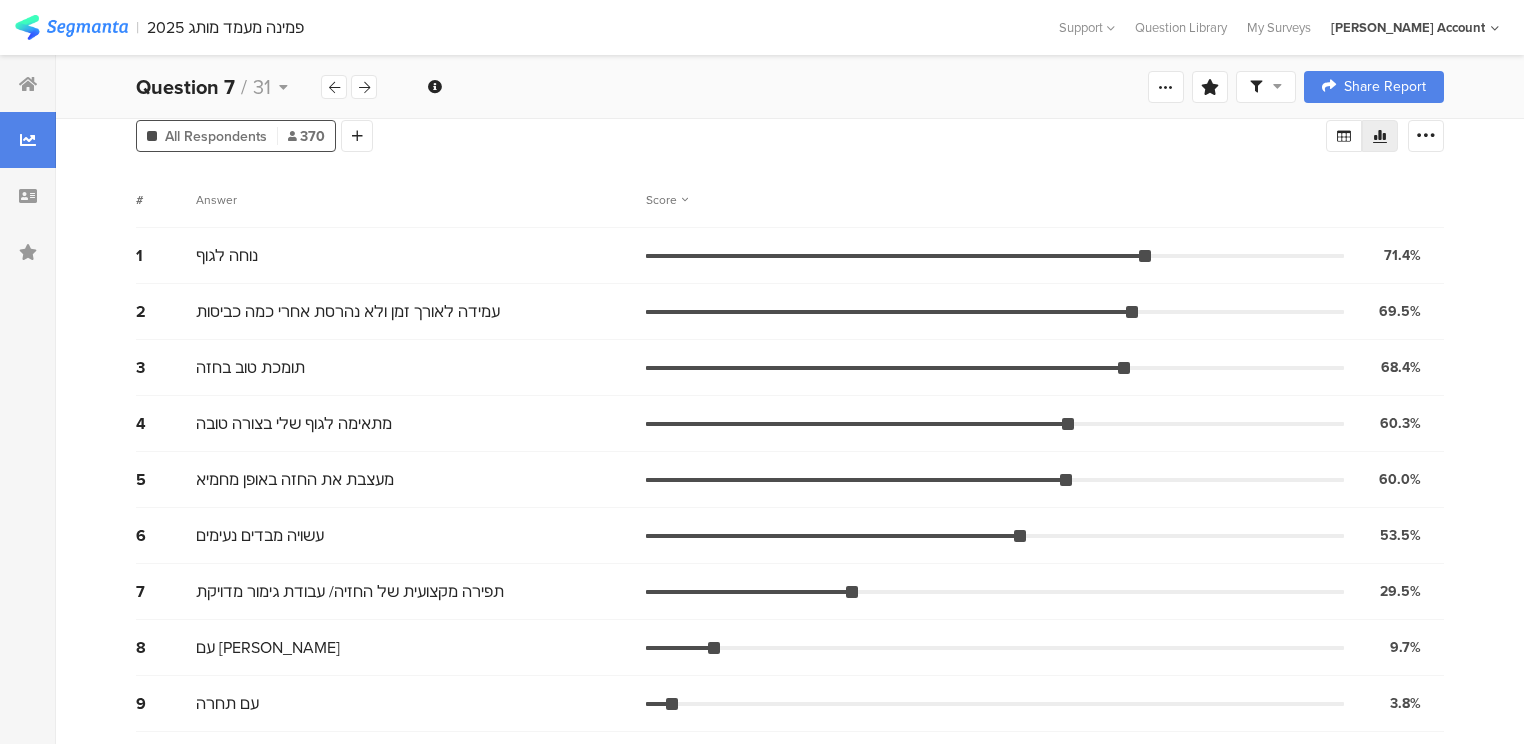 scroll, scrollTop: 191, scrollLeft: 0, axis: vertical 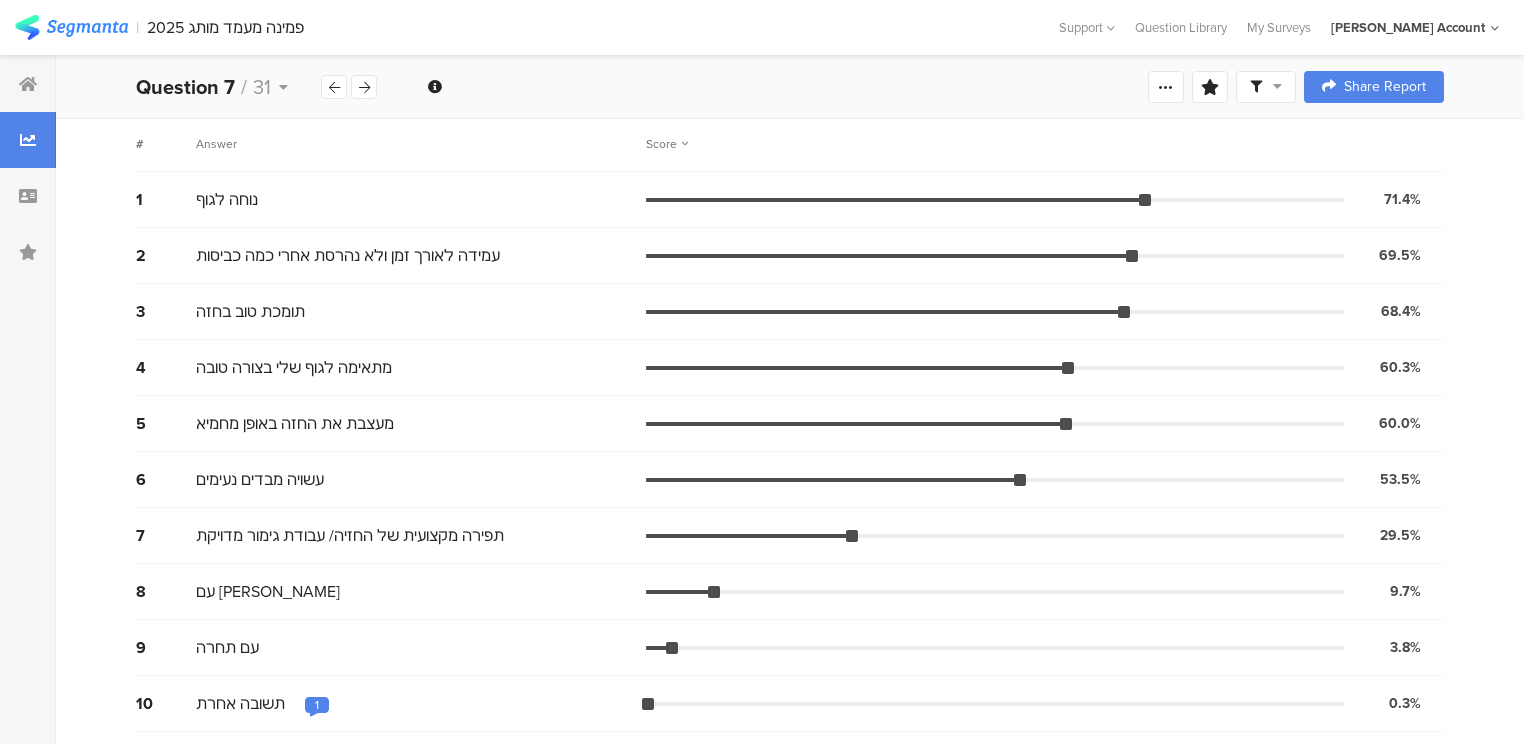 click on "1" at bounding box center [317, 705] 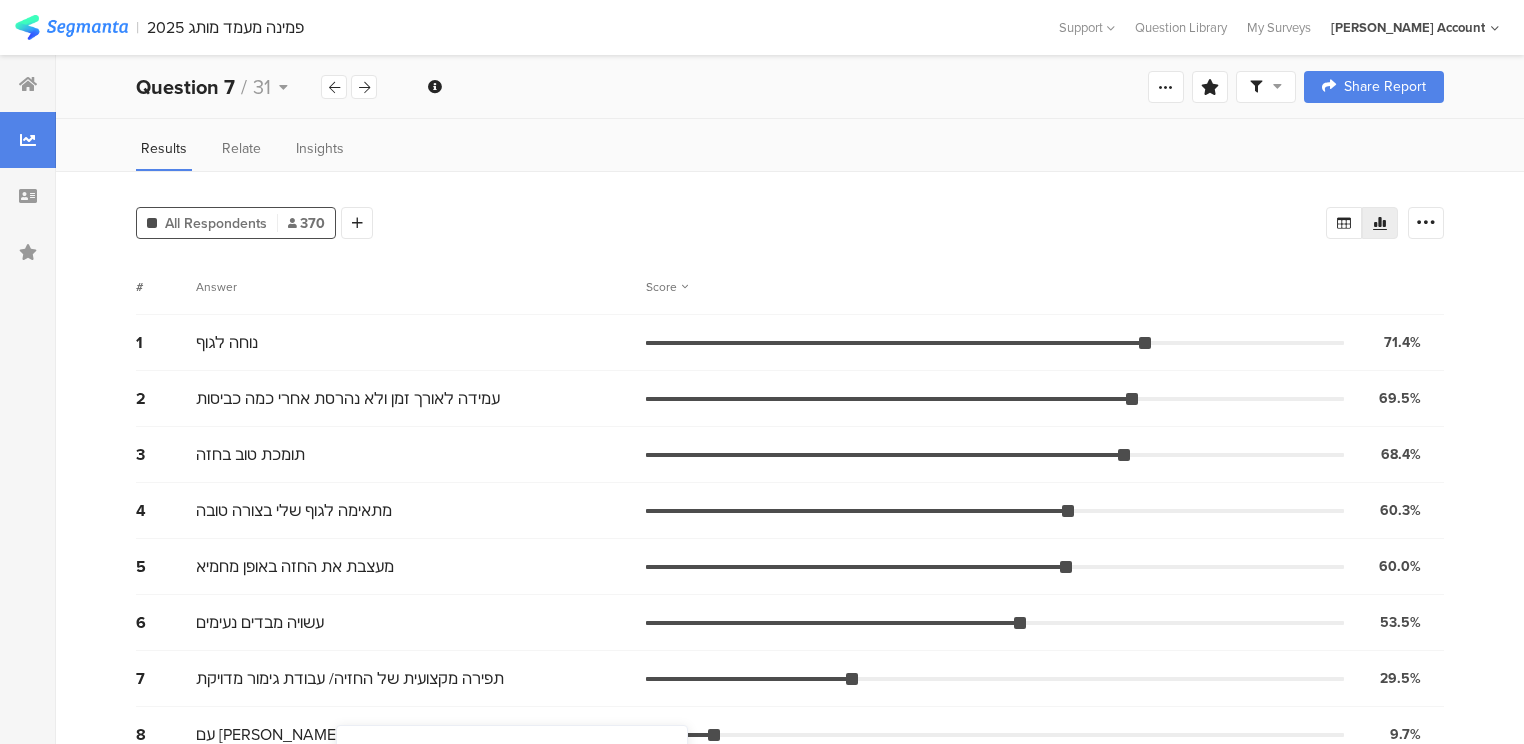 scroll, scrollTop: 0, scrollLeft: 0, axis: both 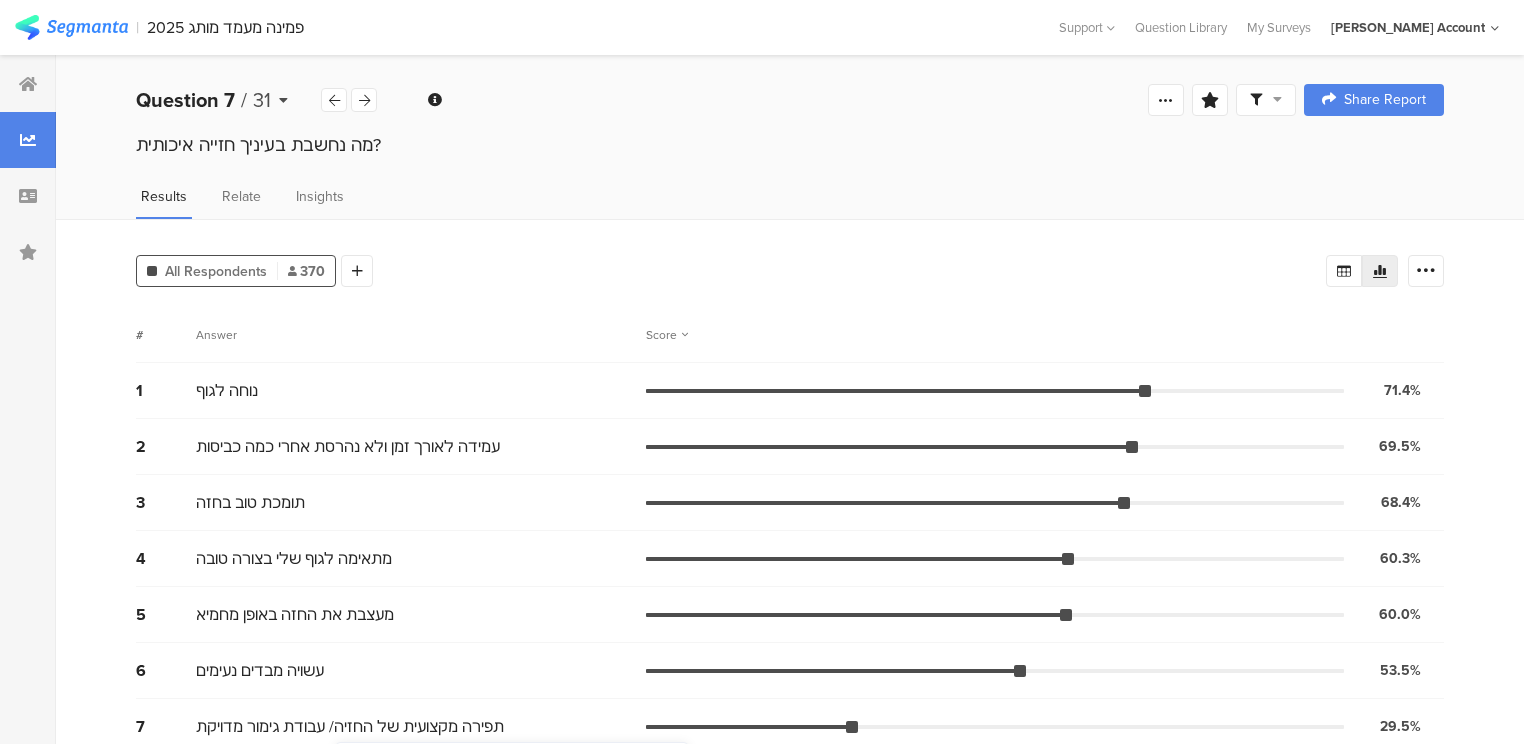 click on "Question 7" at bounding box center [185, 100] 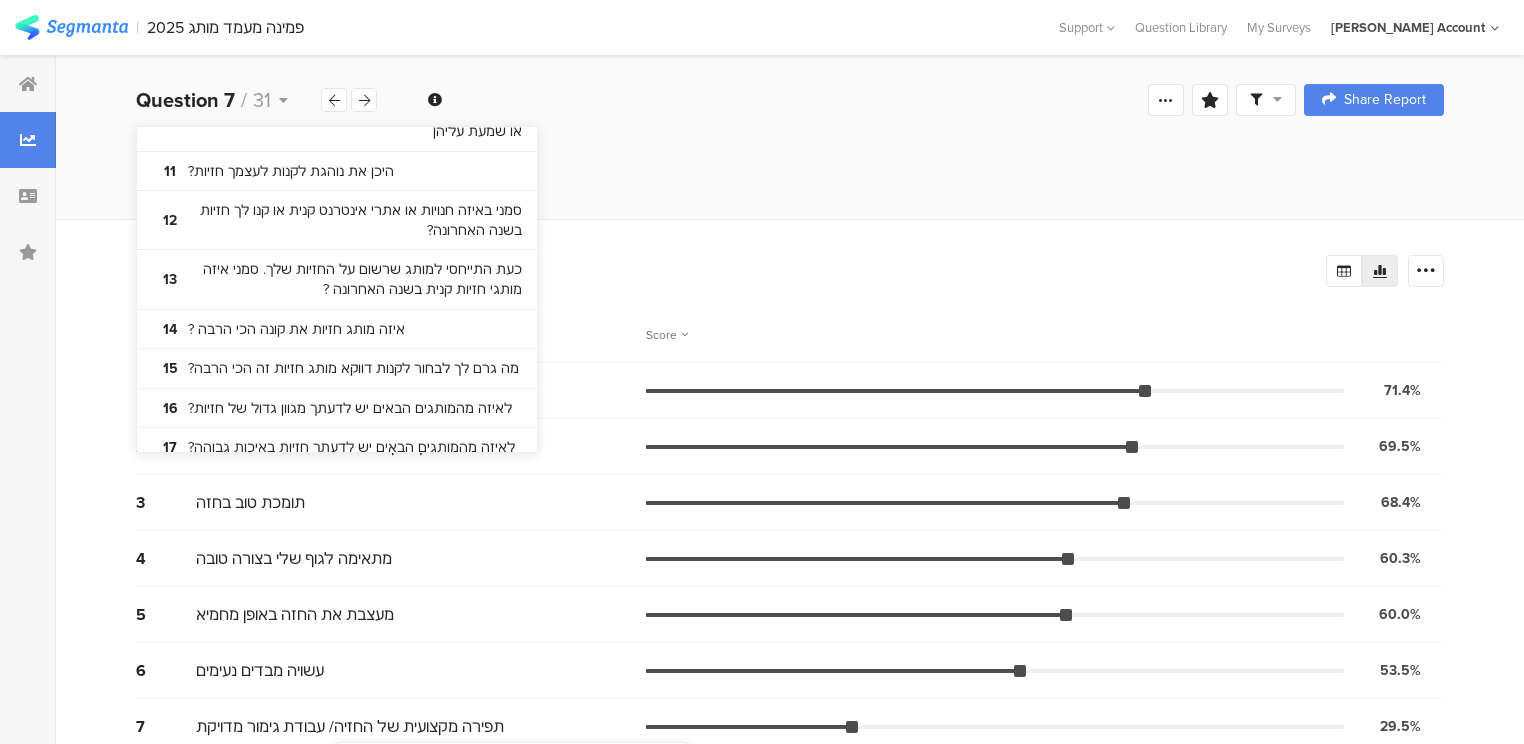 scroll, scrollTop: 1120, scrollLeft: 0, axis: vertical 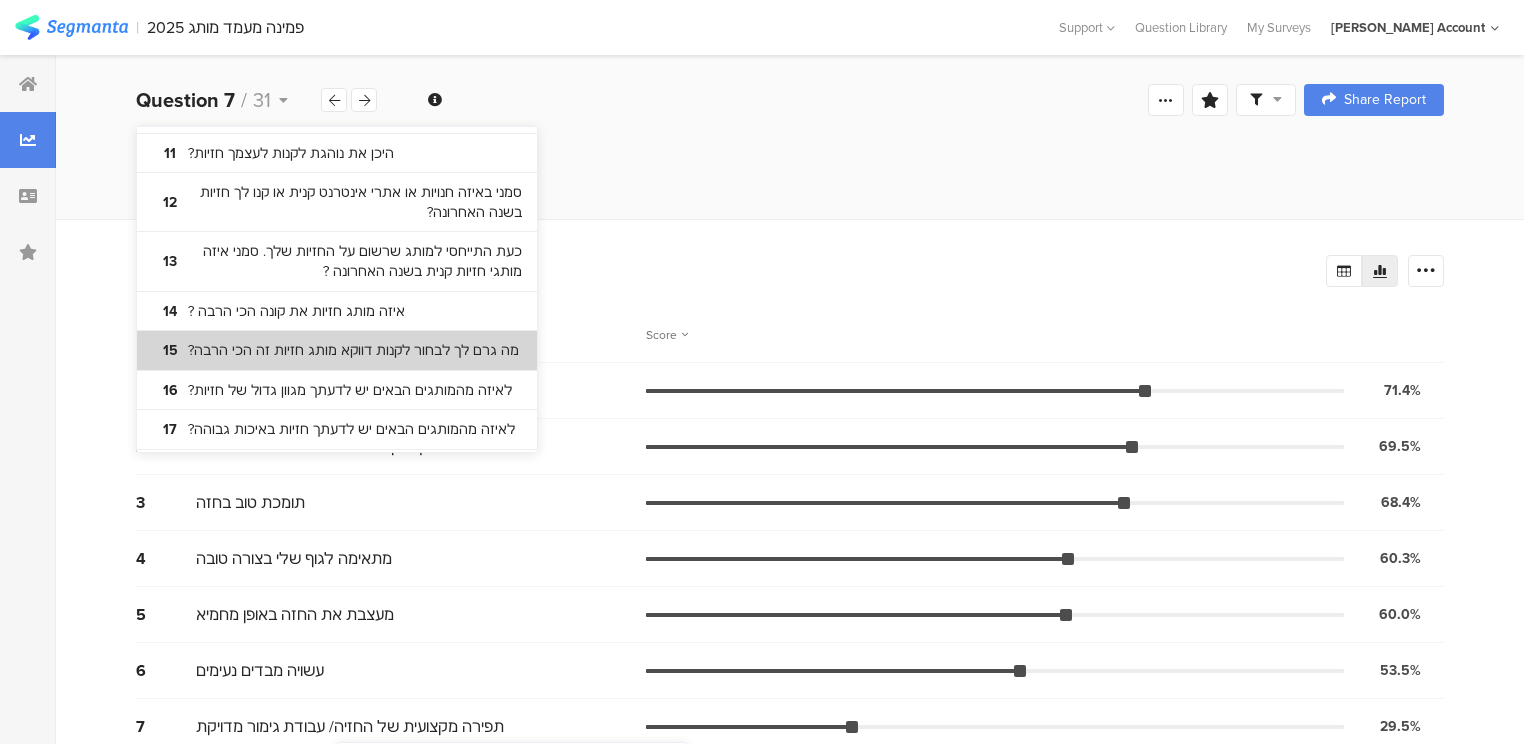 click on "15   מה גרם לך לבחור לקנות דווקא מותג חזיות זה הכי הרבה?" at bounding box center (337, 351) 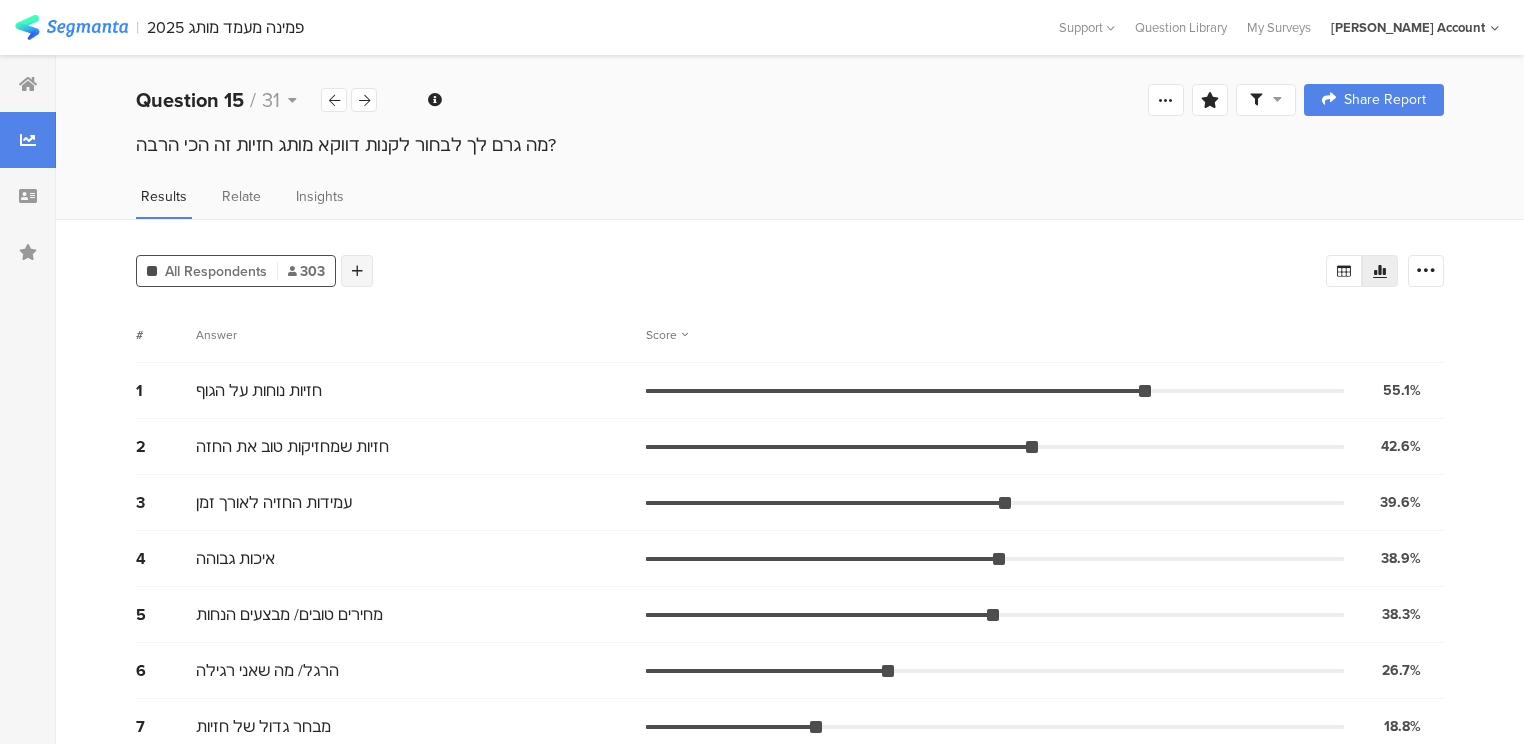 click at bounding box center (357, 271) 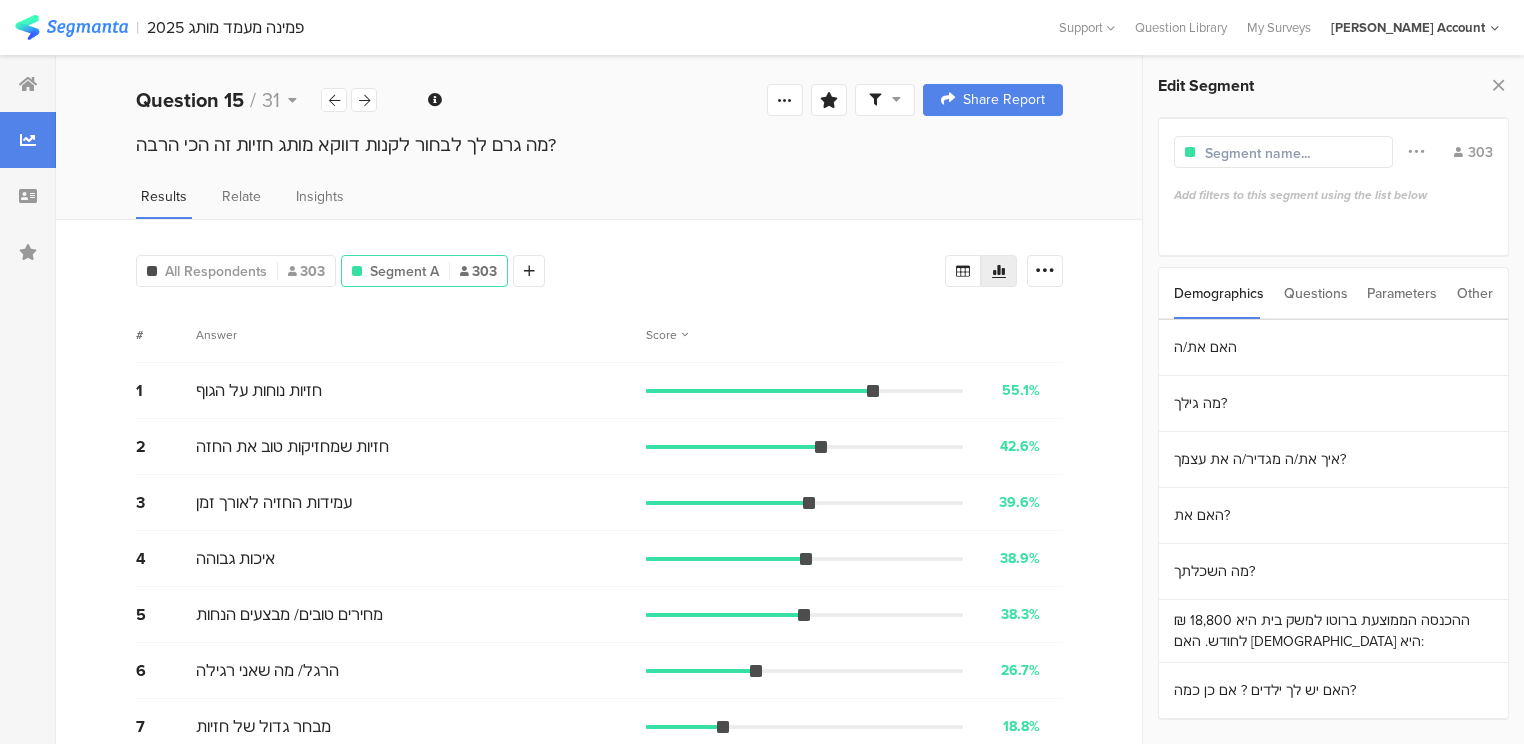 click on "Questions" at bounding box center [1316, 293] 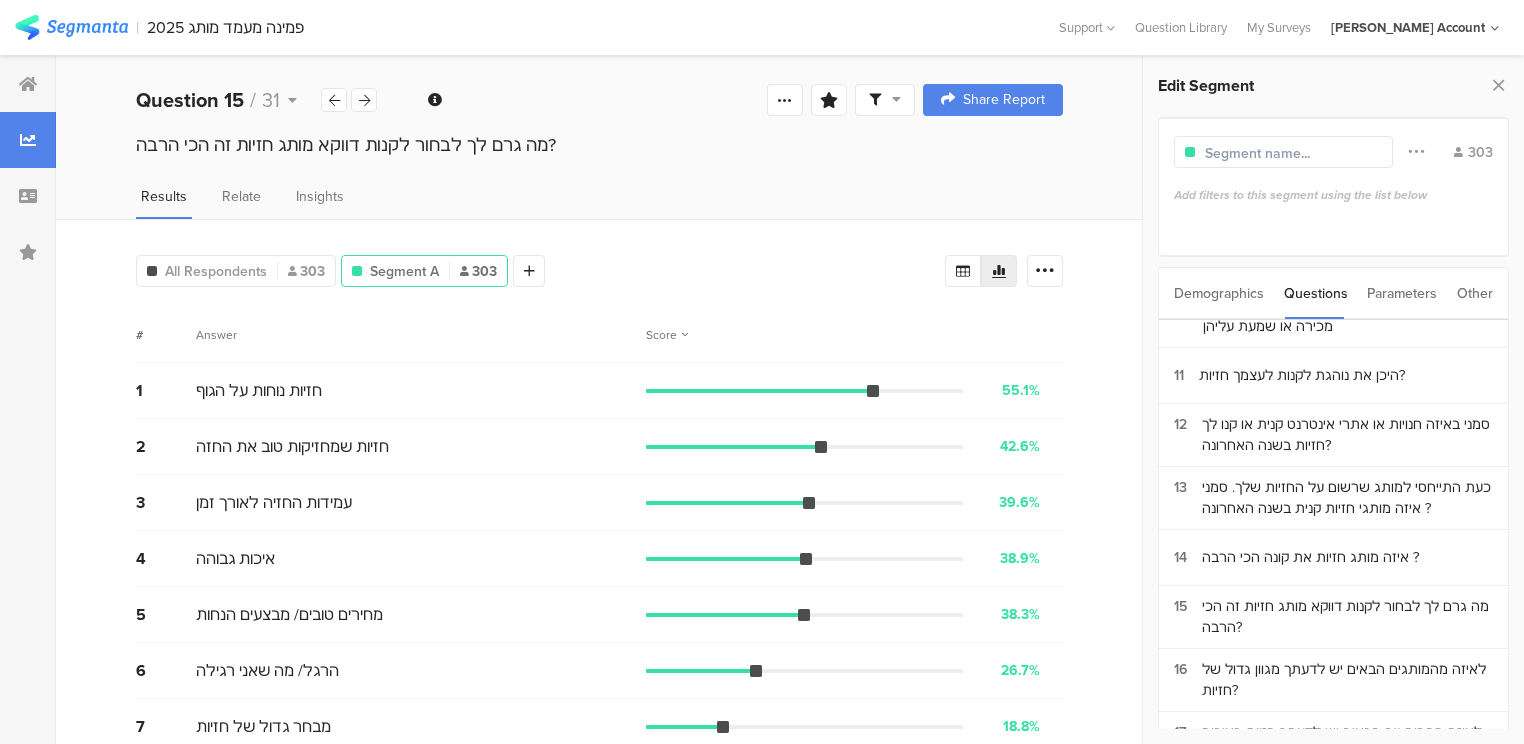 scroll, scrollTop: 720, scrollLeft: 0, axis: vertical 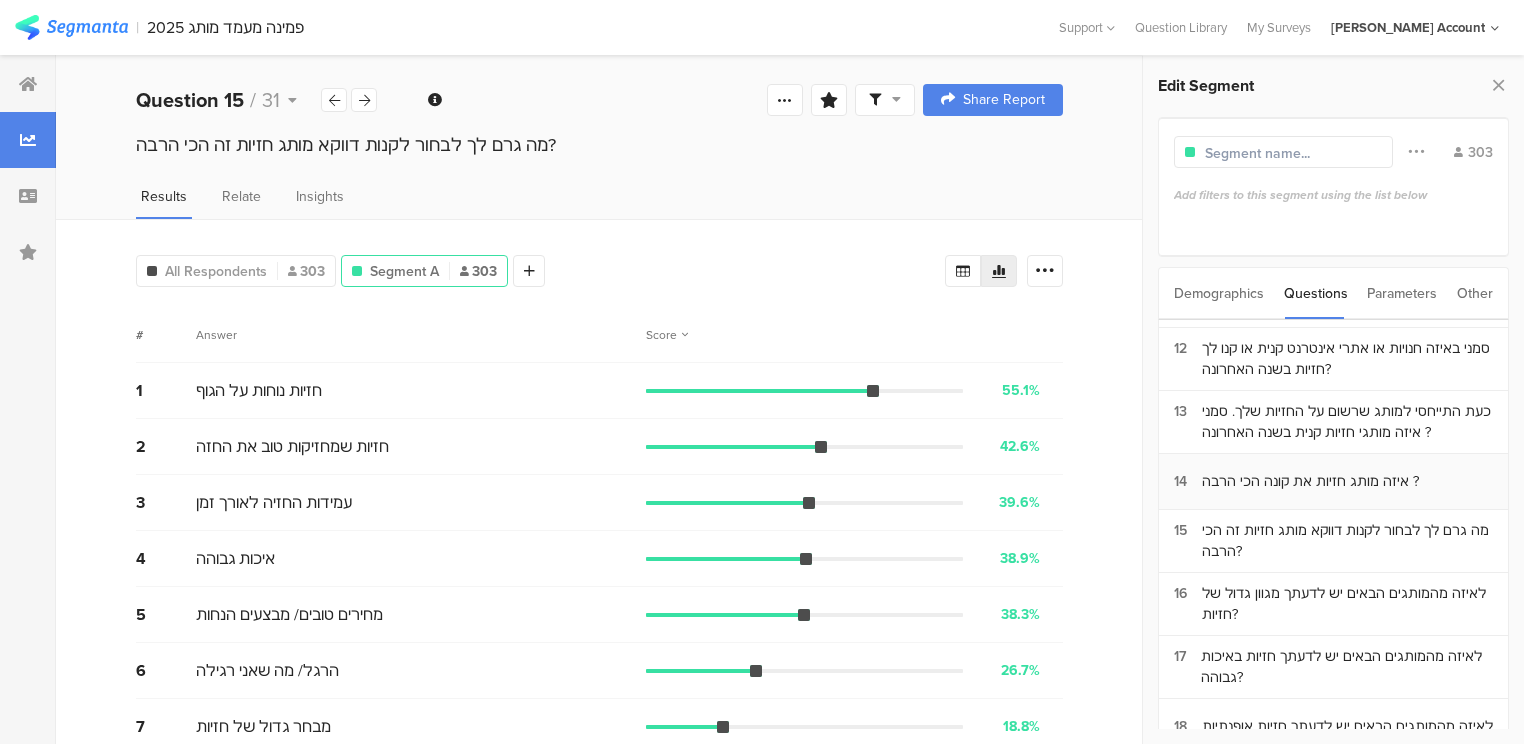 click on "14   איזה מותג חזיות את קונה הכי הרבה ?" at bounding box center [1333, 482] 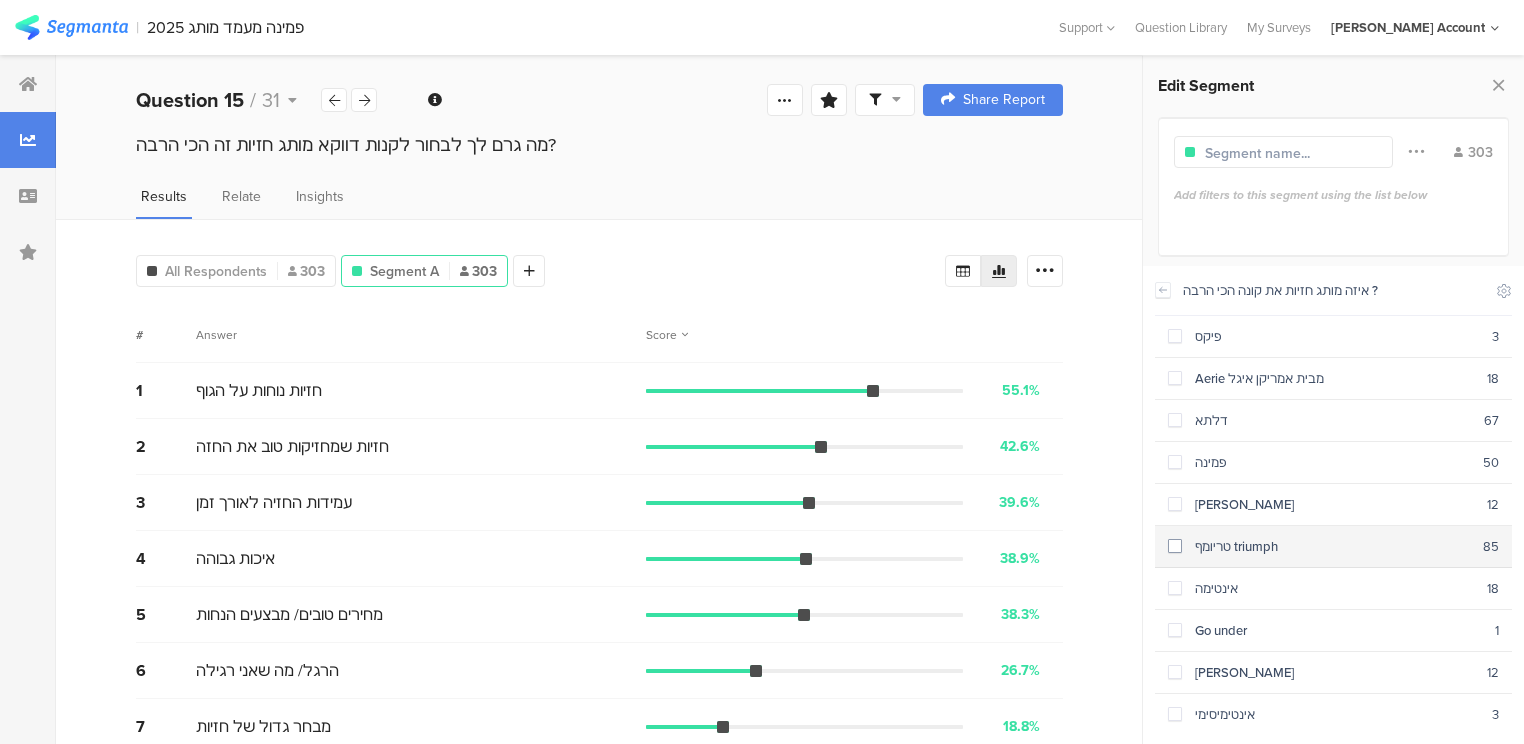 click on "טריומף triumph" at bounding box center (1332, 546) 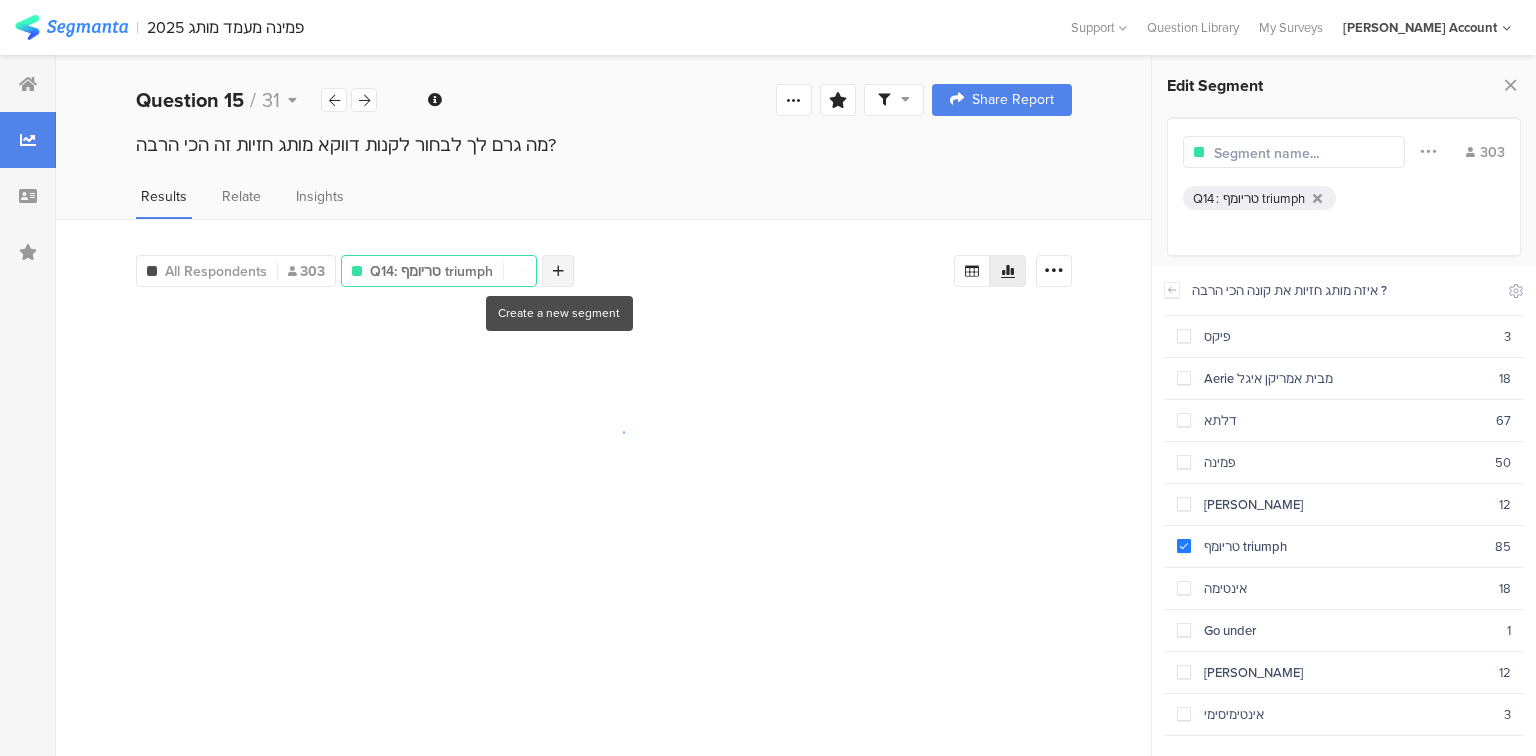 click at bounding box center (558, 271) 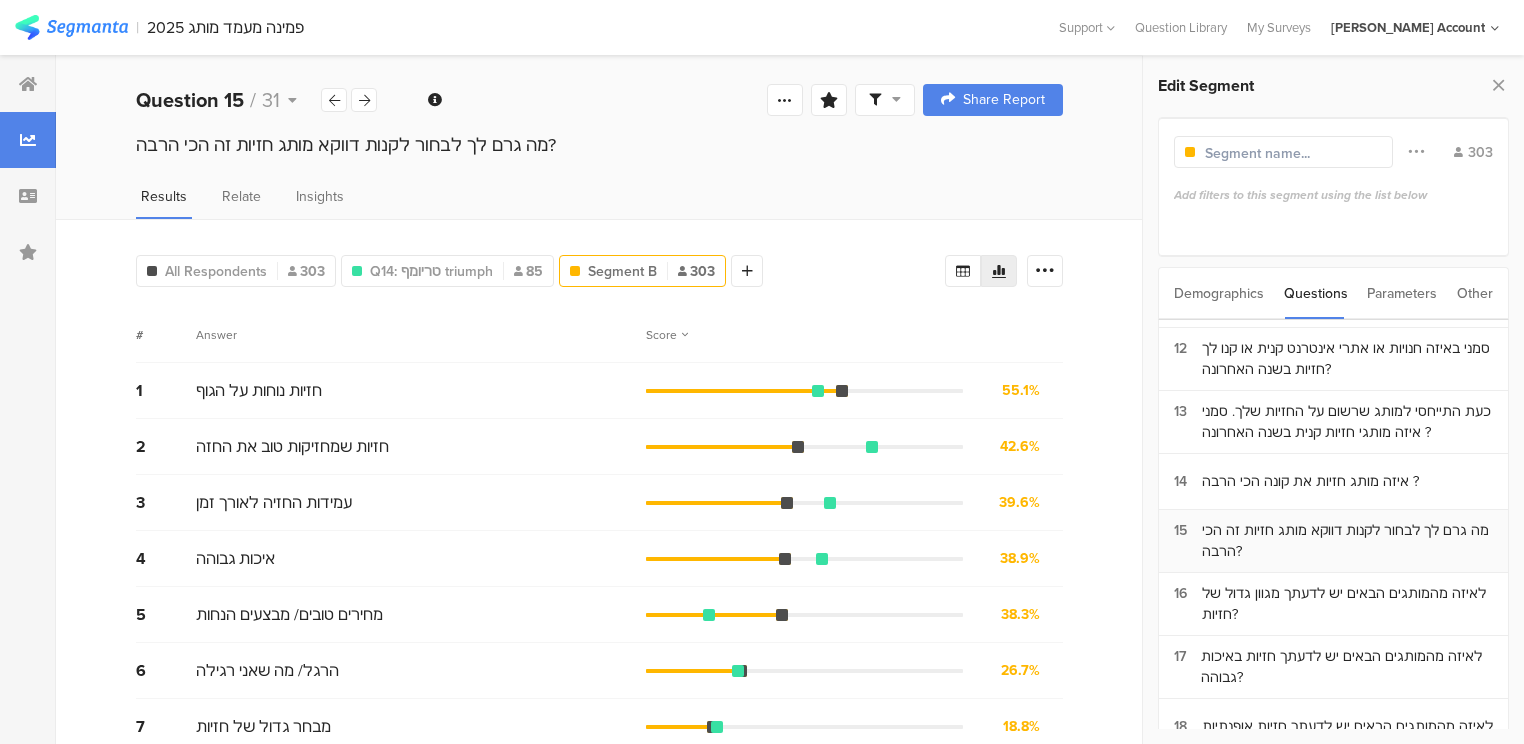 click on "מה גרם לך לבחור לקנות דווקא מותג חזיות זה הכי הרבה?" at bounding box center (1347, 541) 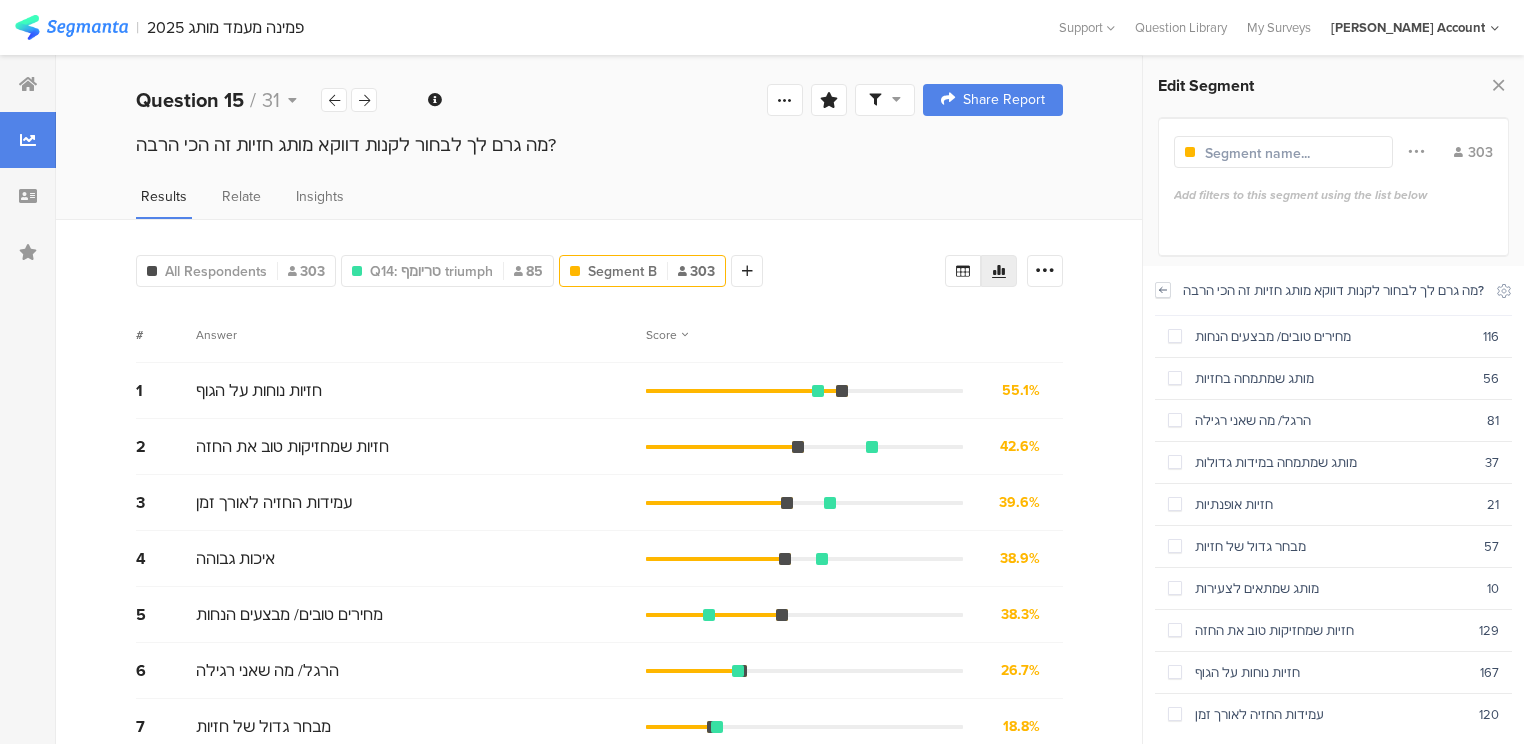 click 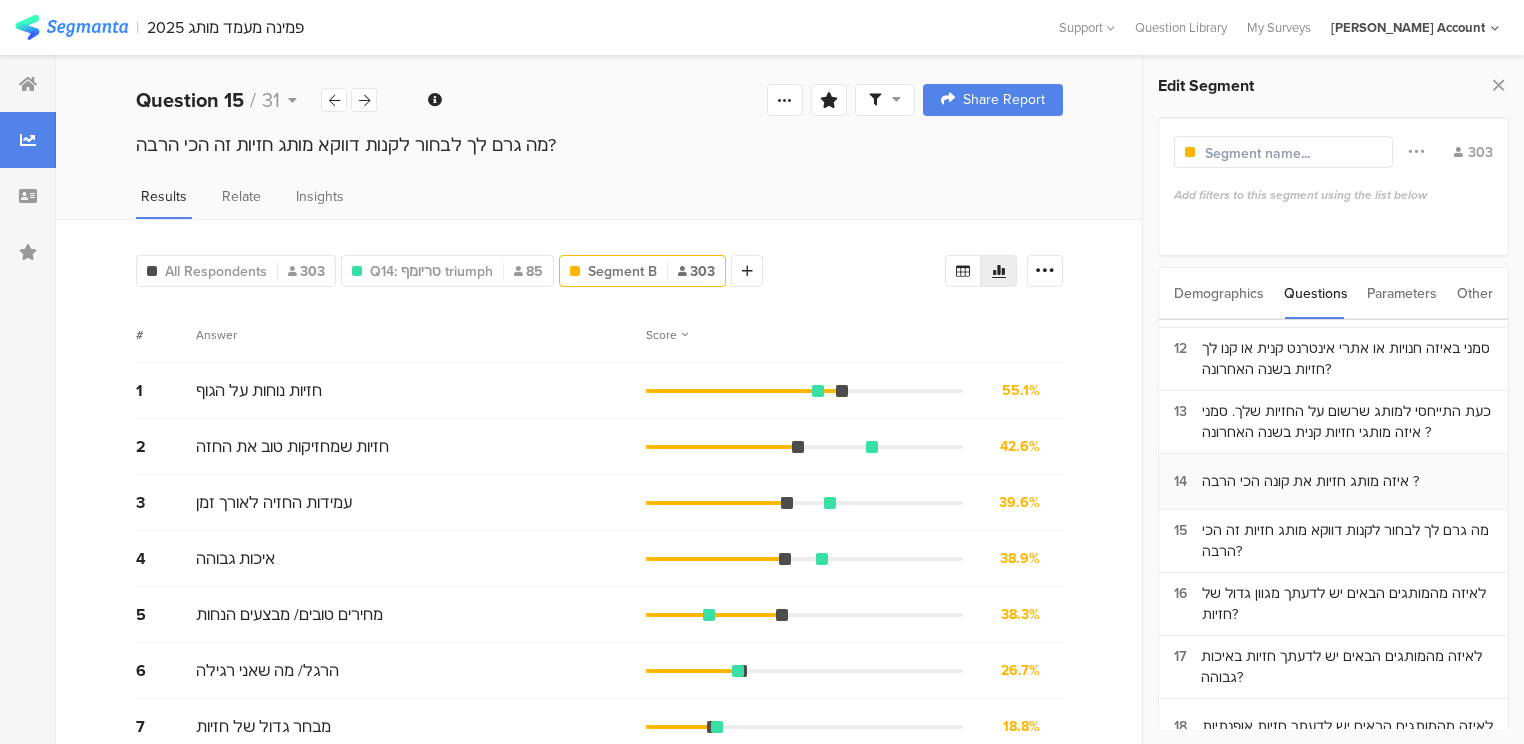 click on "איזה מותג חזיות את קונה הכי הרבה ?" at bounding box center (1310, 481) 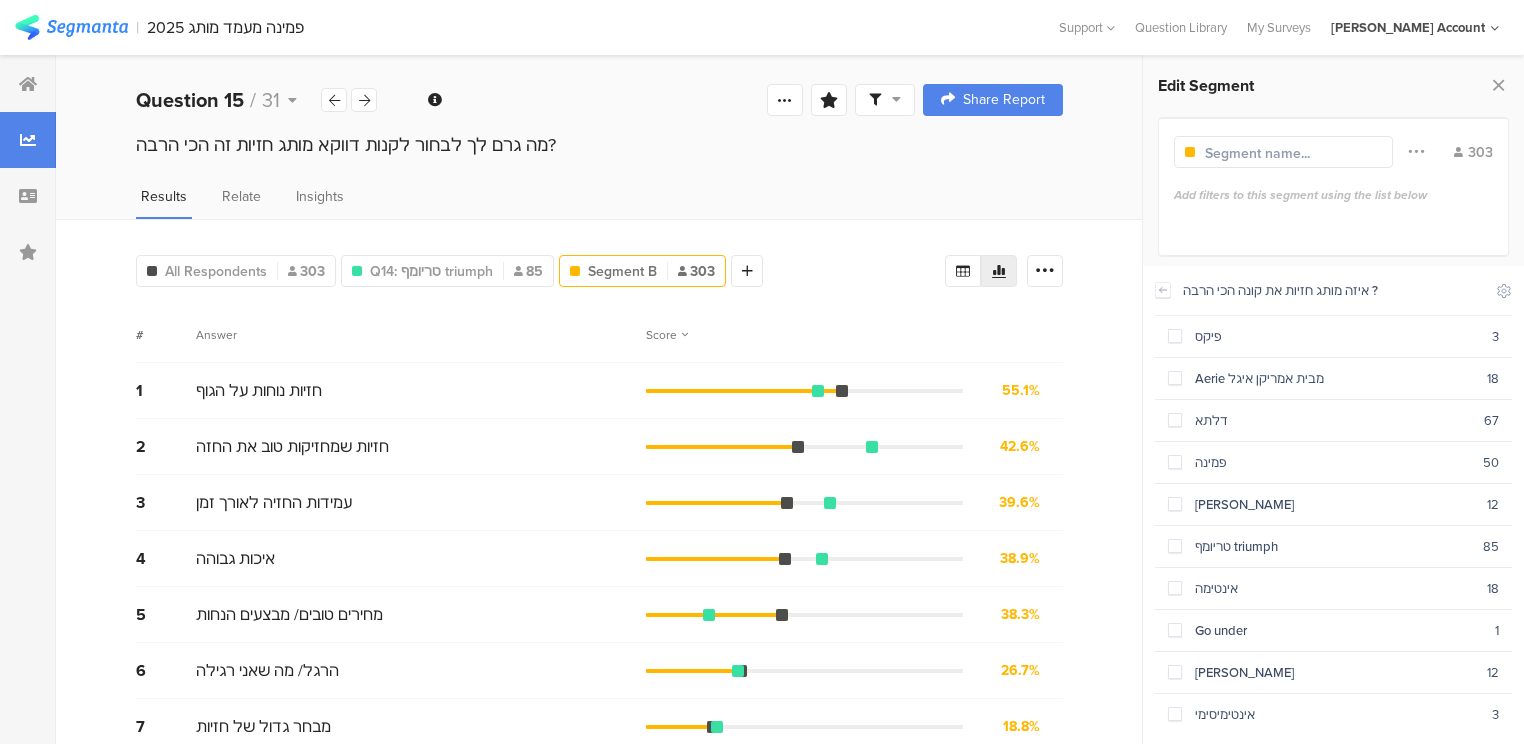 click on "פמינה" at bounding box center [1332, 462] 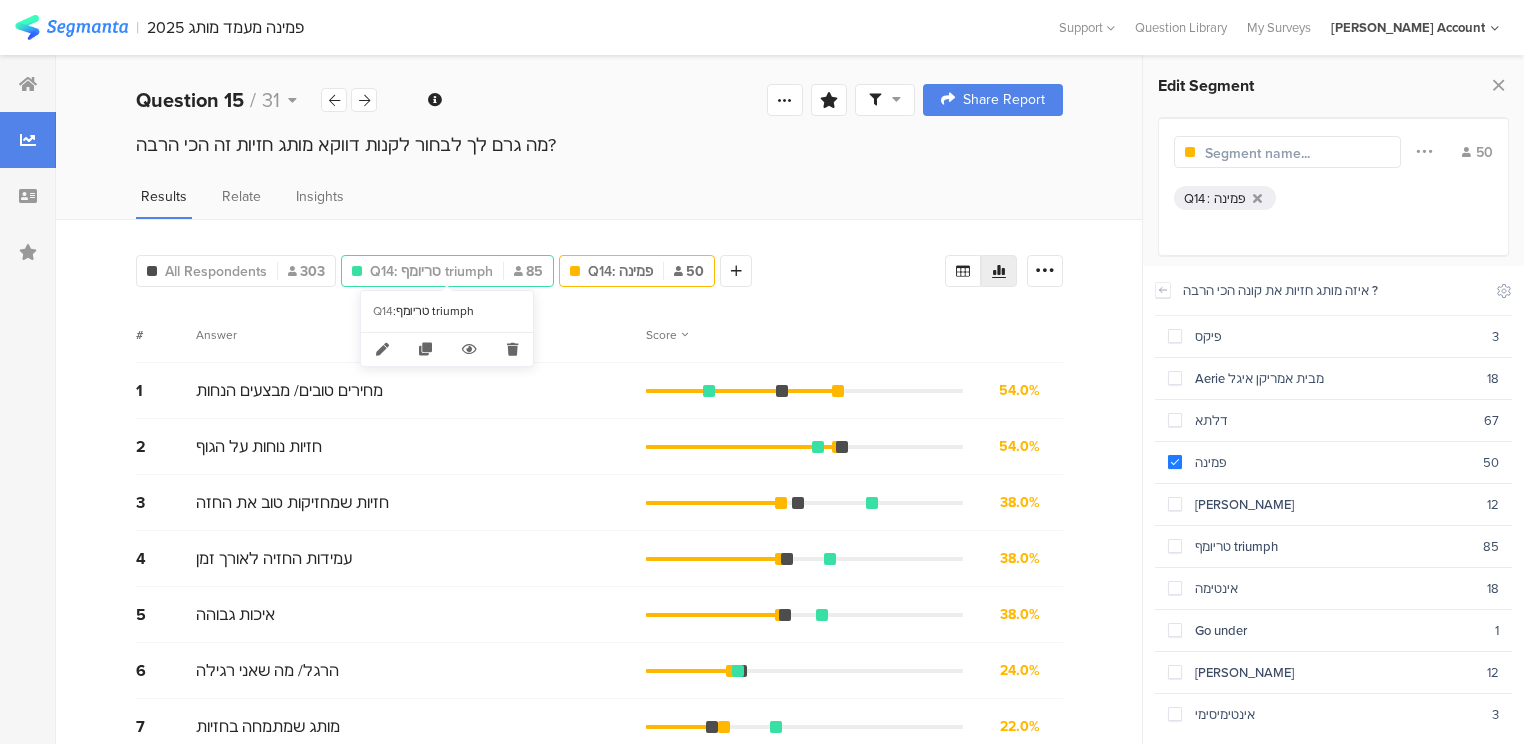 click on "Q14: טריומף triumph" at bounding box center [431, 271] 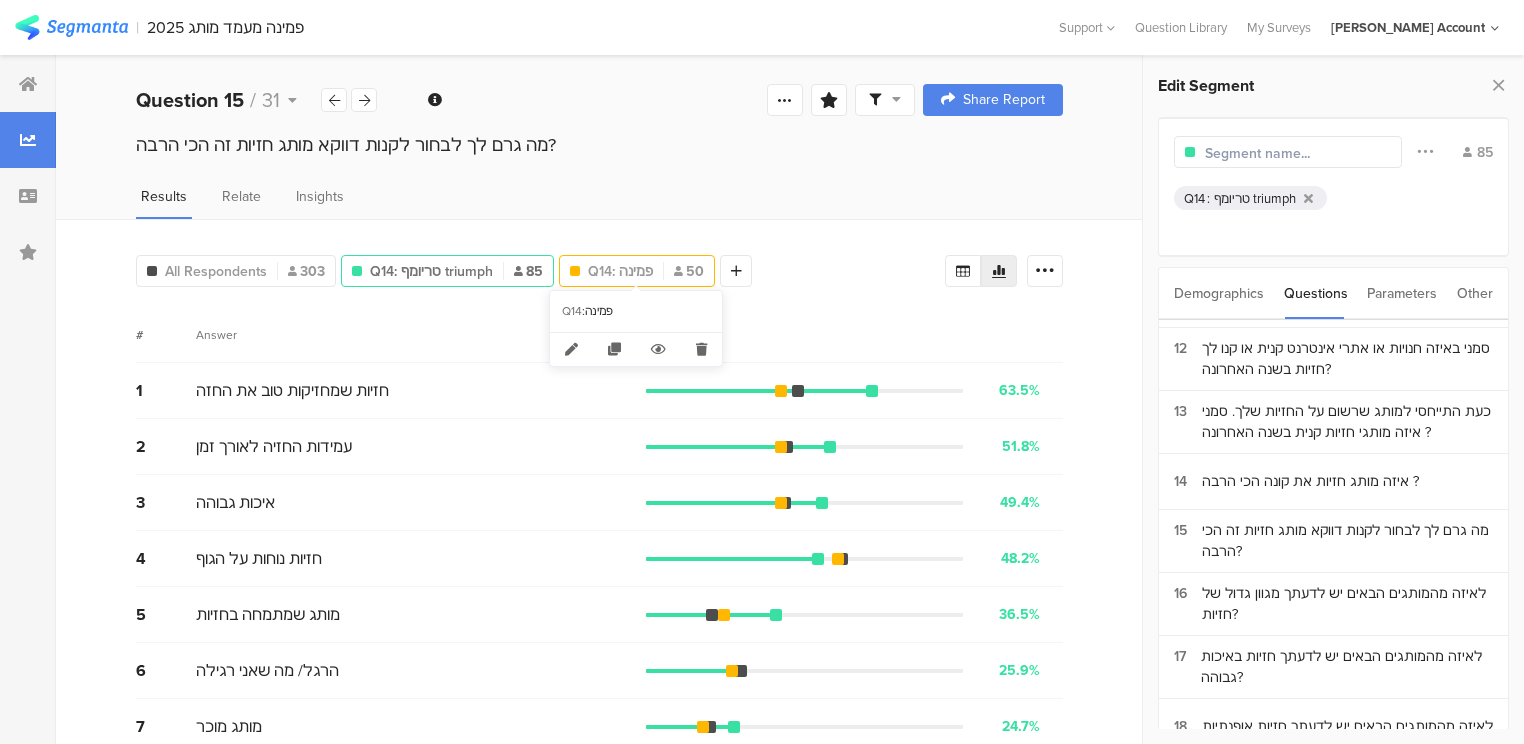 click on "Q14: פמינה" at bounding box center [620, 271] 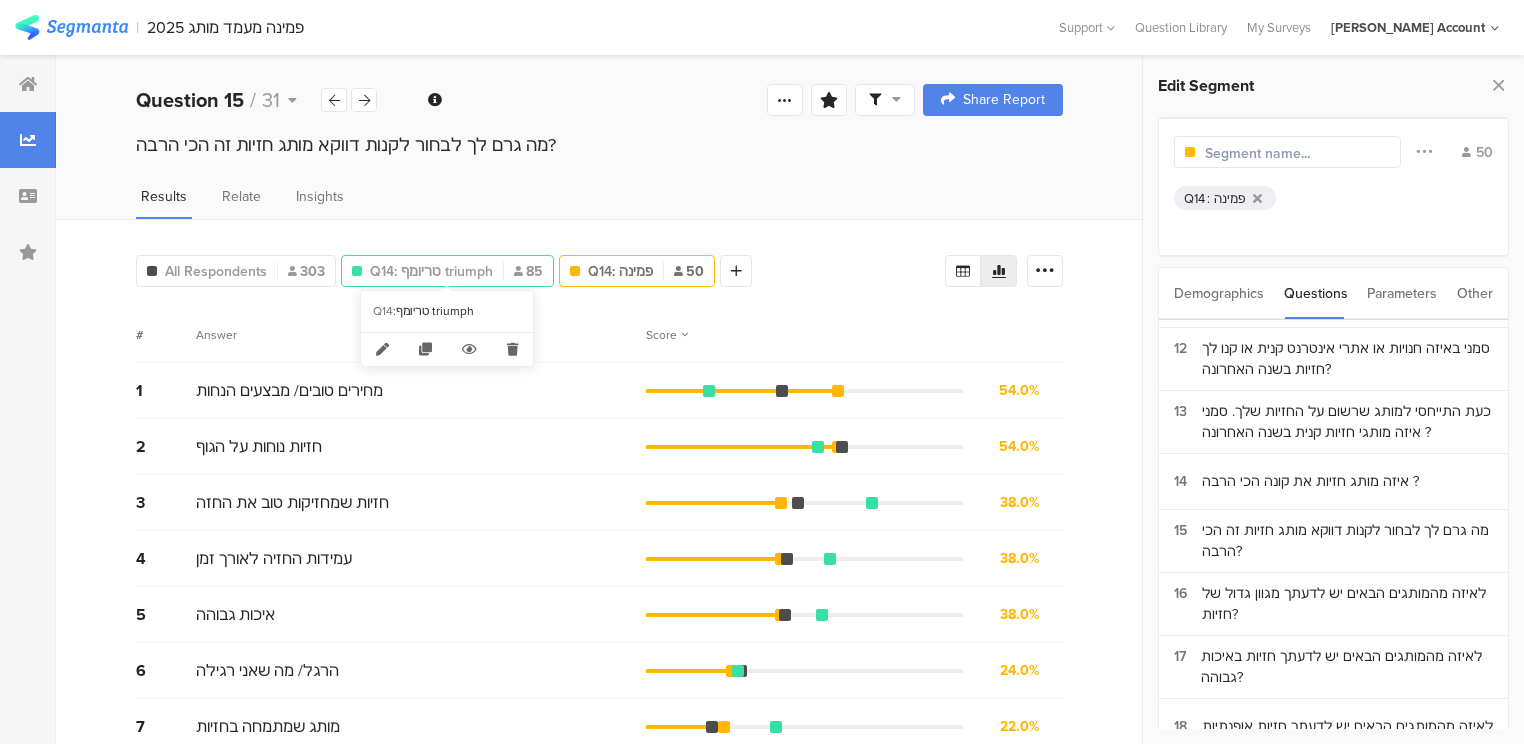 click on "Q14: טריומף triumph" at bounding box center (431, 271) 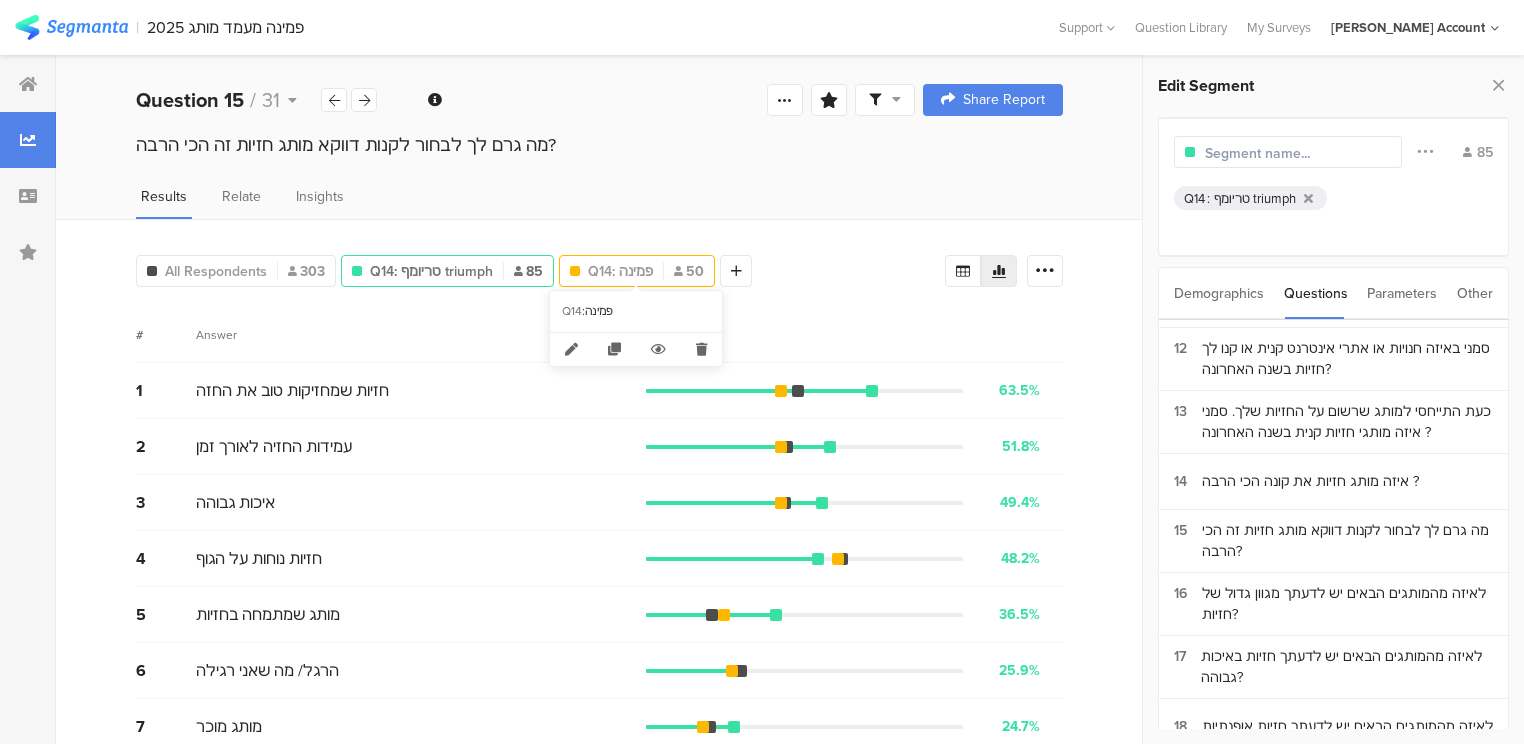 click on "Q14: פמינה" at bounding box center (620, 271) 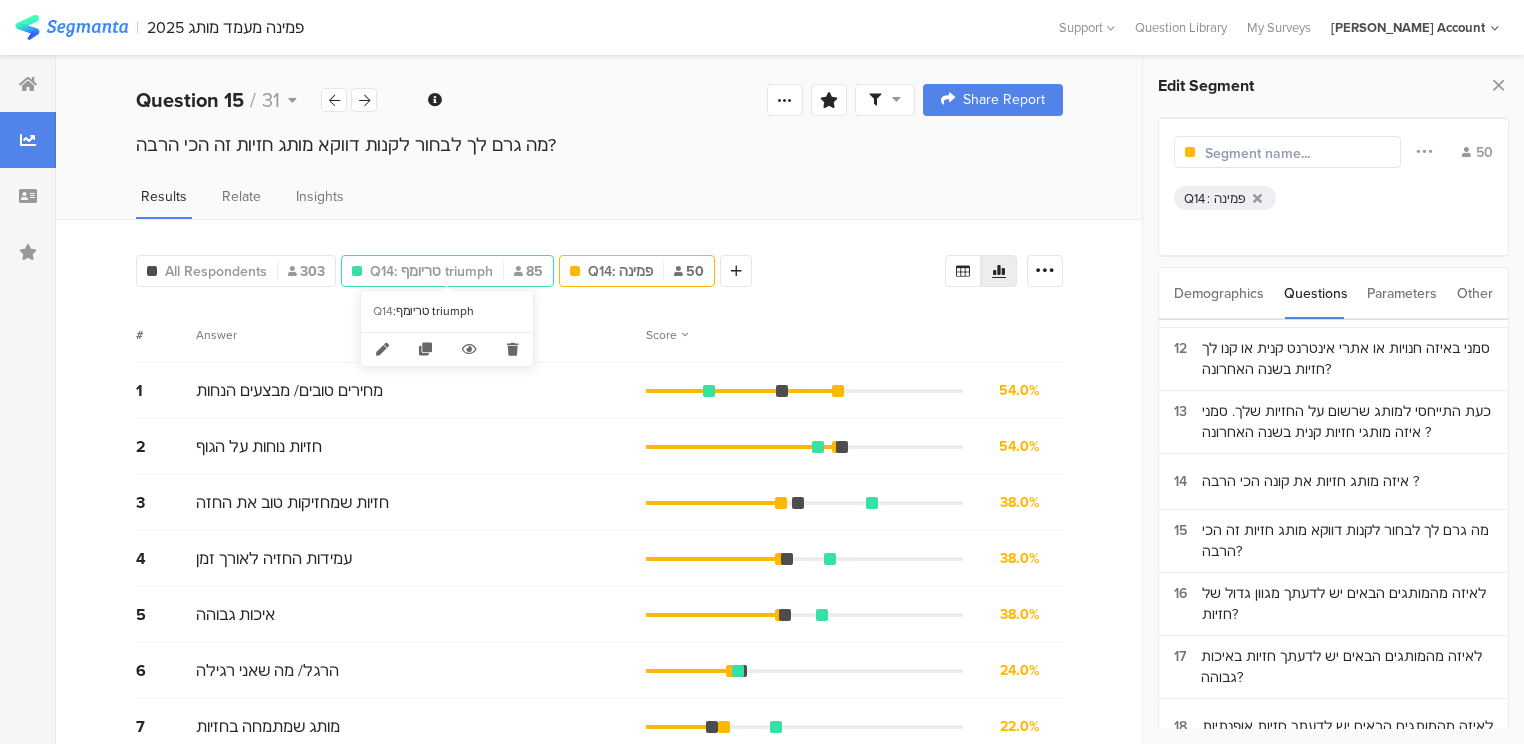 click on "Q14: טריומף triumph" at bounding box center [431, 271] 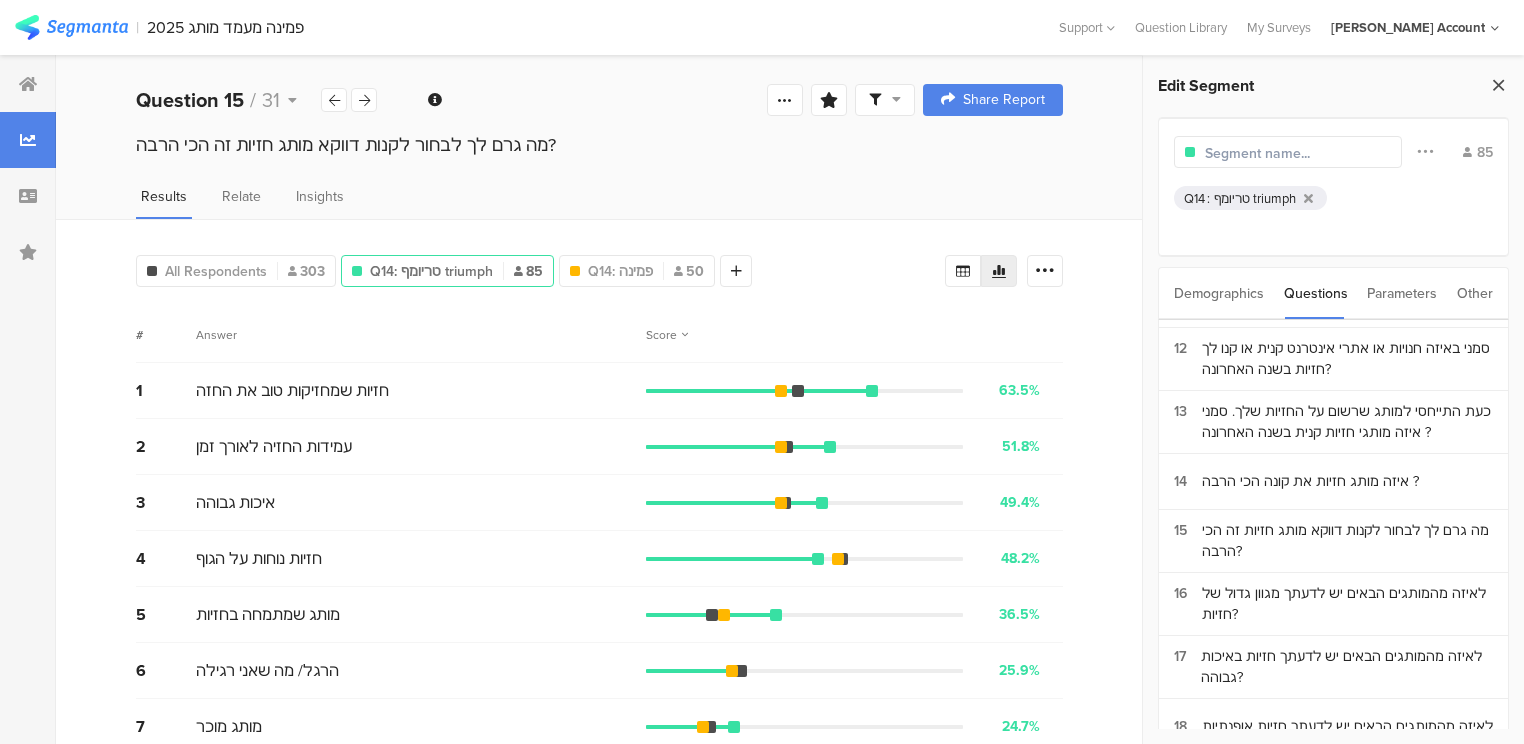 click at bounding box center [1498, 85] 